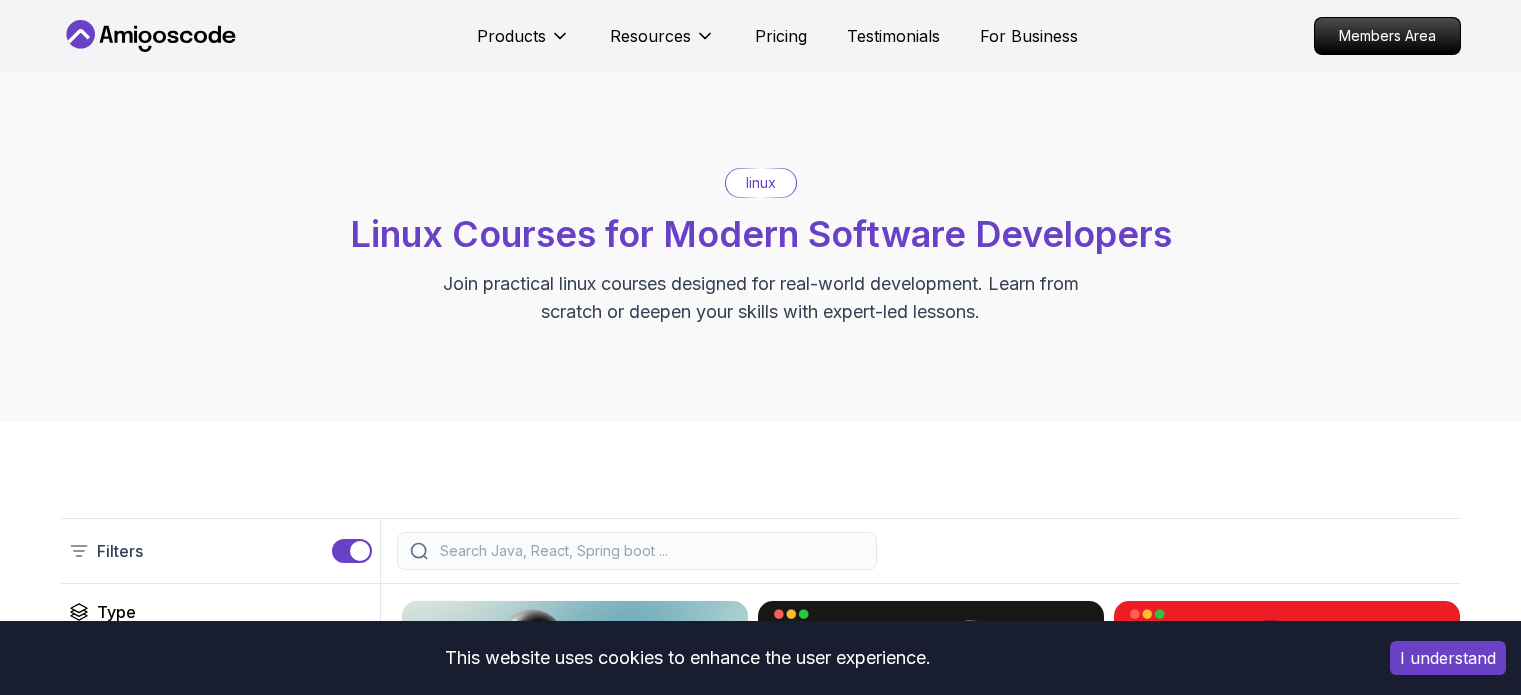 scroll, scrollTop: 0, scrollLeft: 0, axis: both 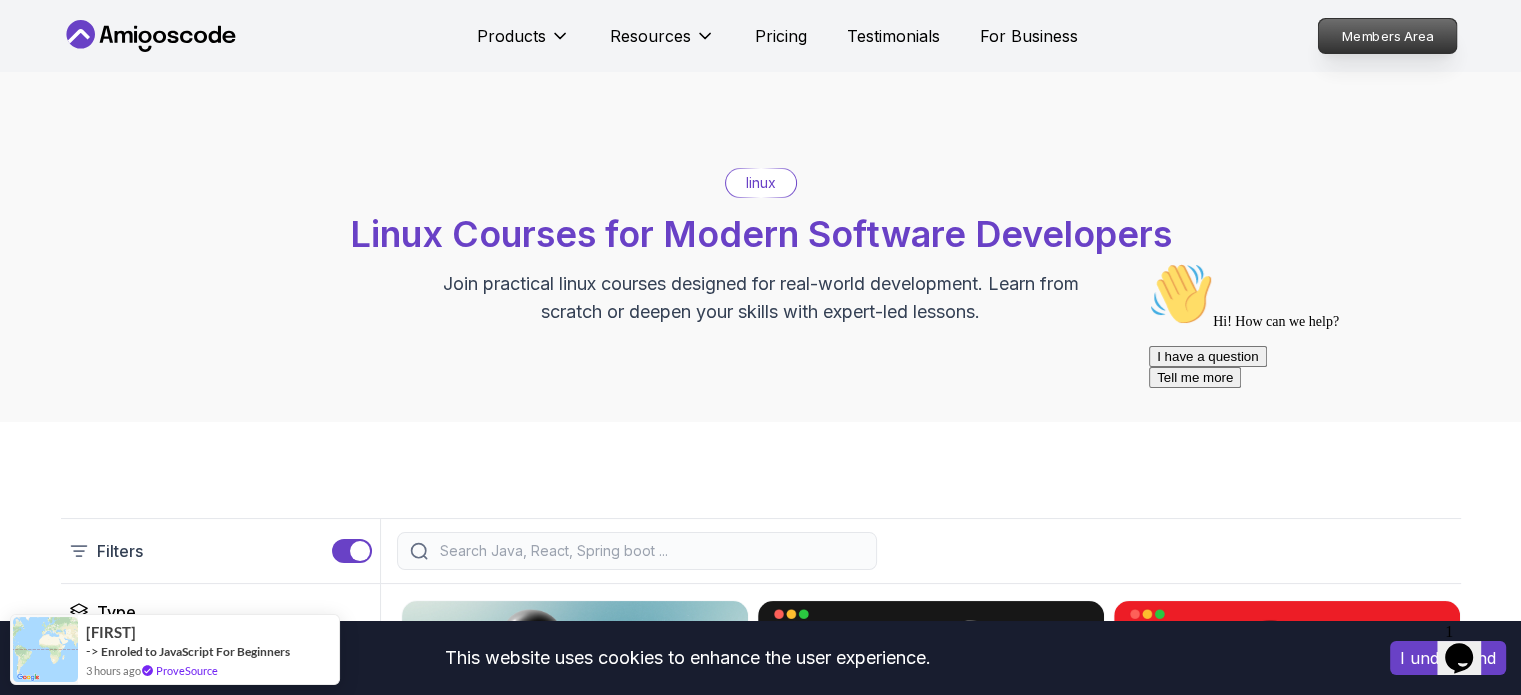 click on "Members Area" at bounding box center (1387, 36) 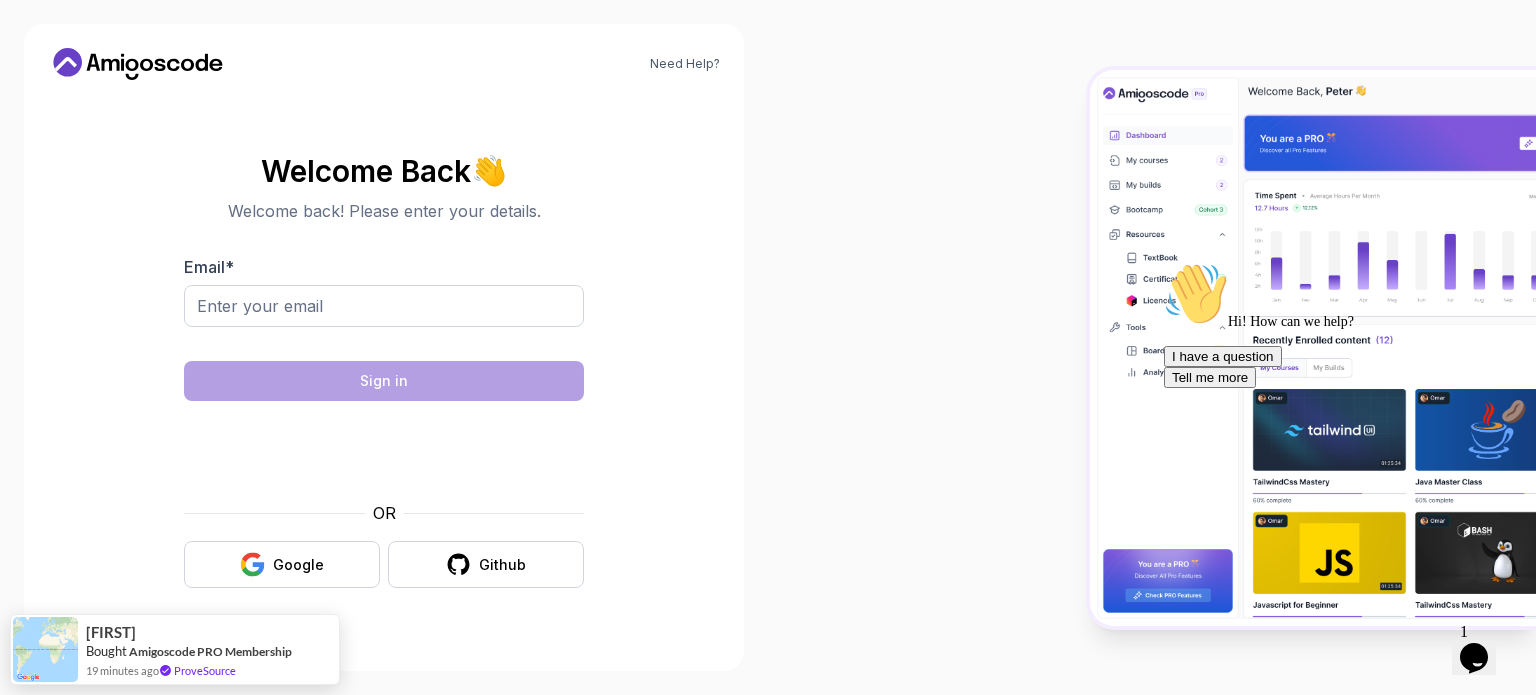 click on "Email *" at bounding box center (384, 302) 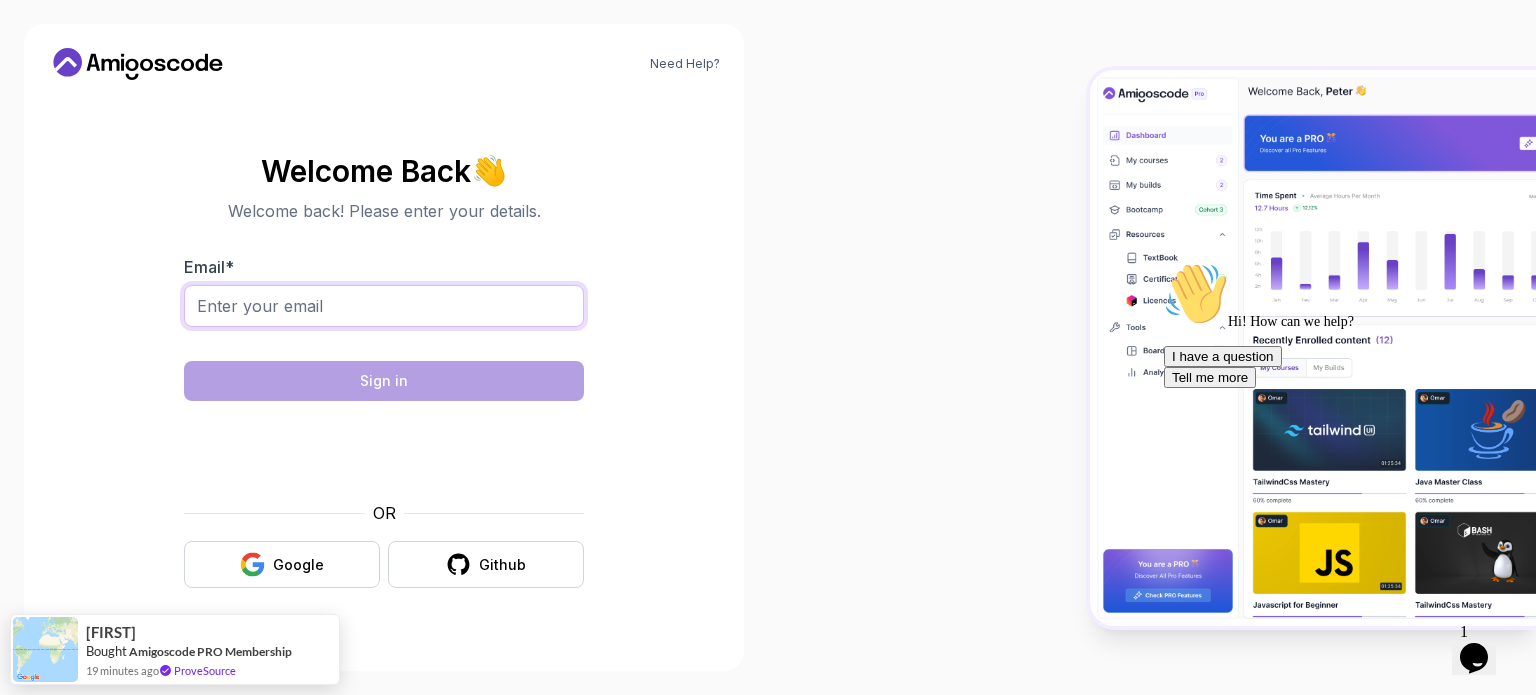 click on "Email *" at bounding box center [384, 306] 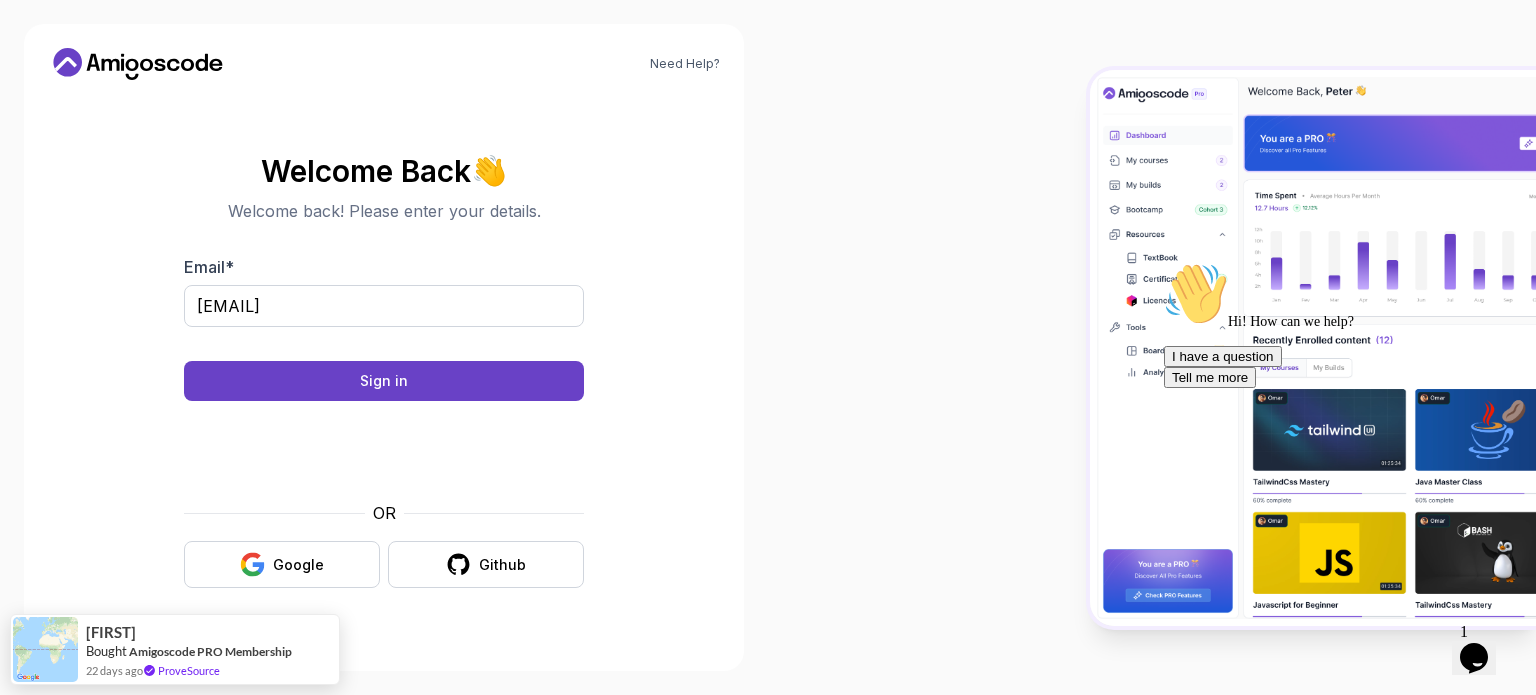 click on "Need Help? Welcome Back 👋 Welcome back! Please enter your details. Email * rachel.km@outlook.com Sign in OR Google Github
Ara Bought   Amigoscode PRO Membership 22 days ago     ProveSource" at bounding box center (768, 347) 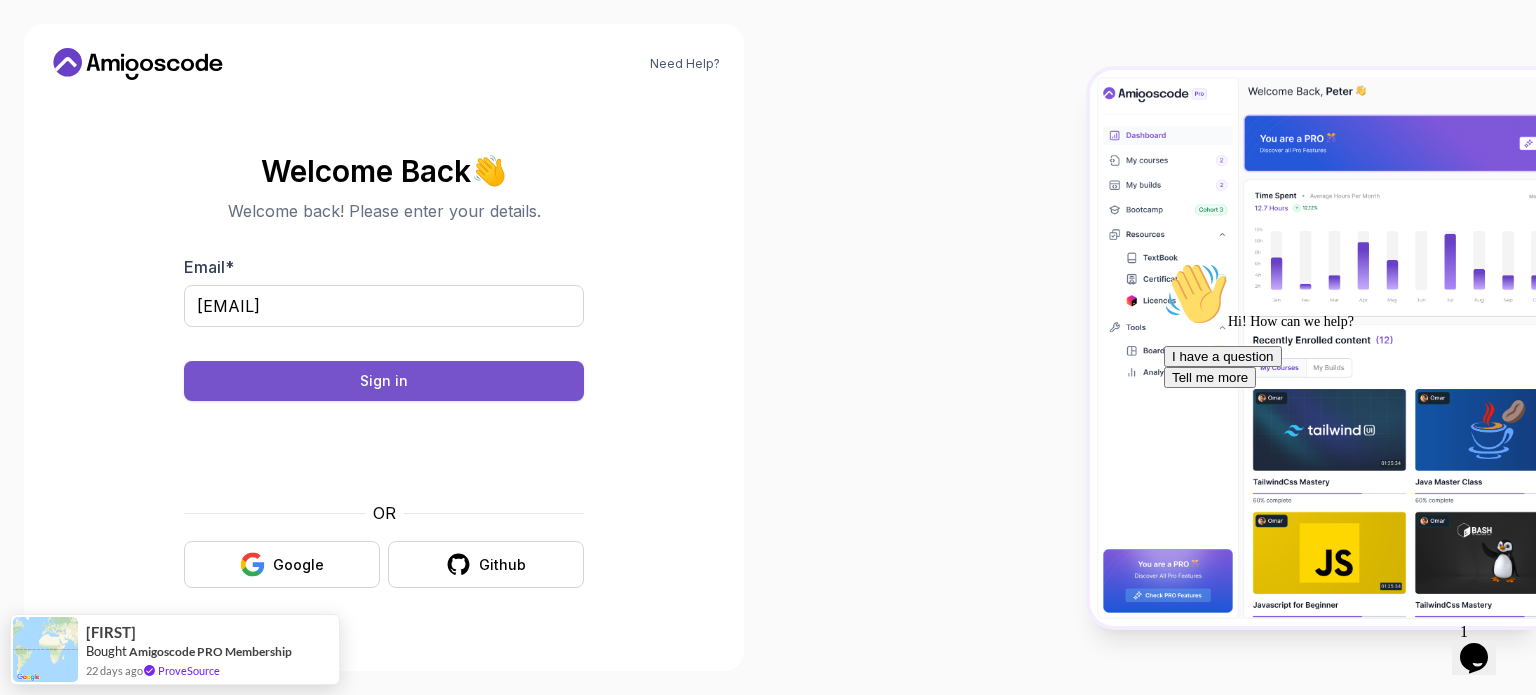 click on "Sign in" at bounding box center (384, 381) 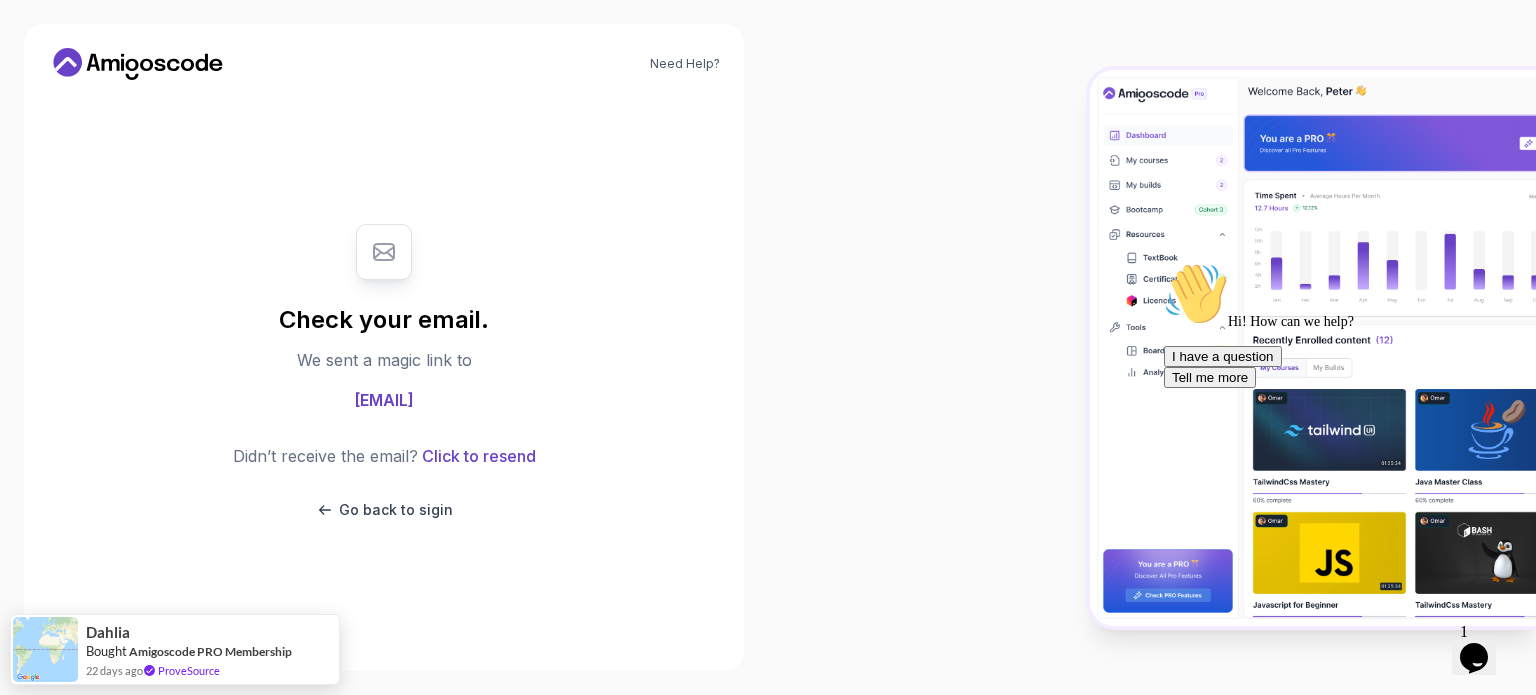 click 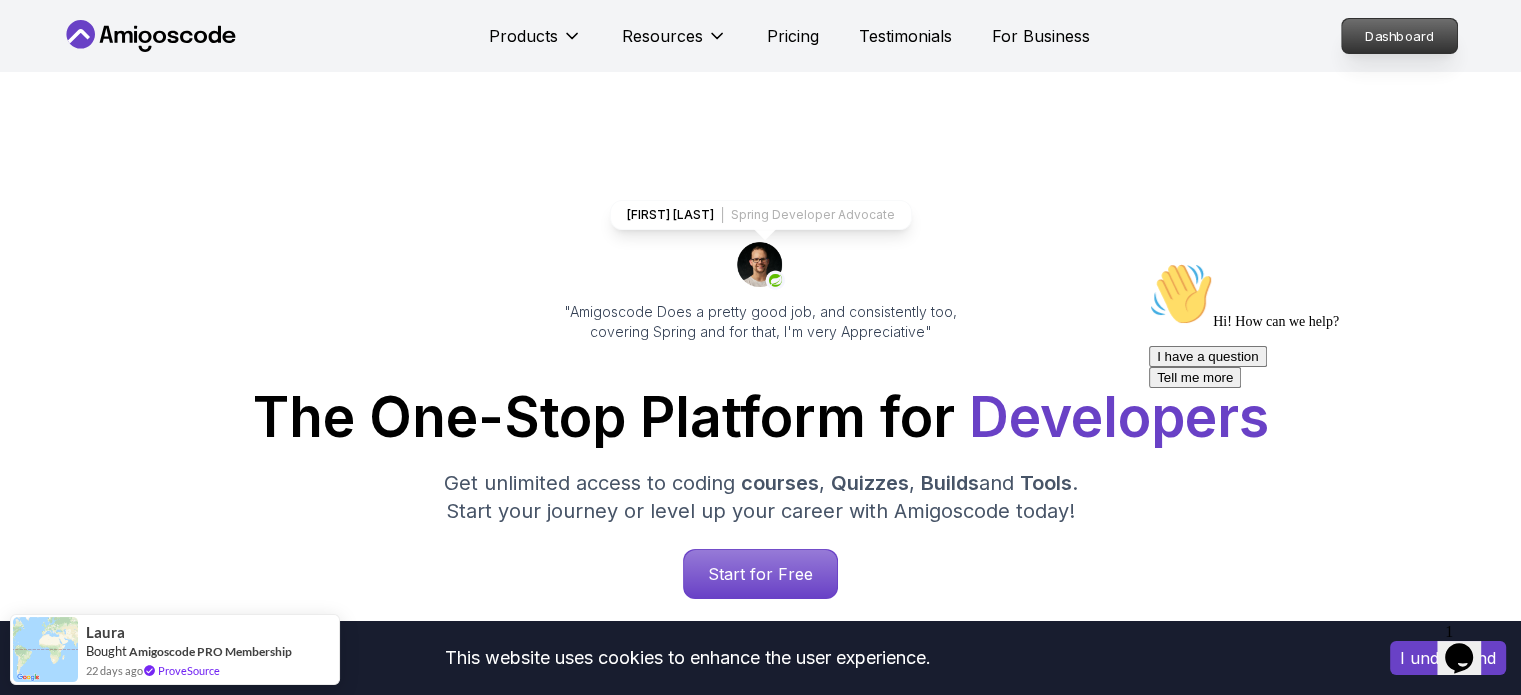 click on "Dashboard" at bounding box center [1399, 36] 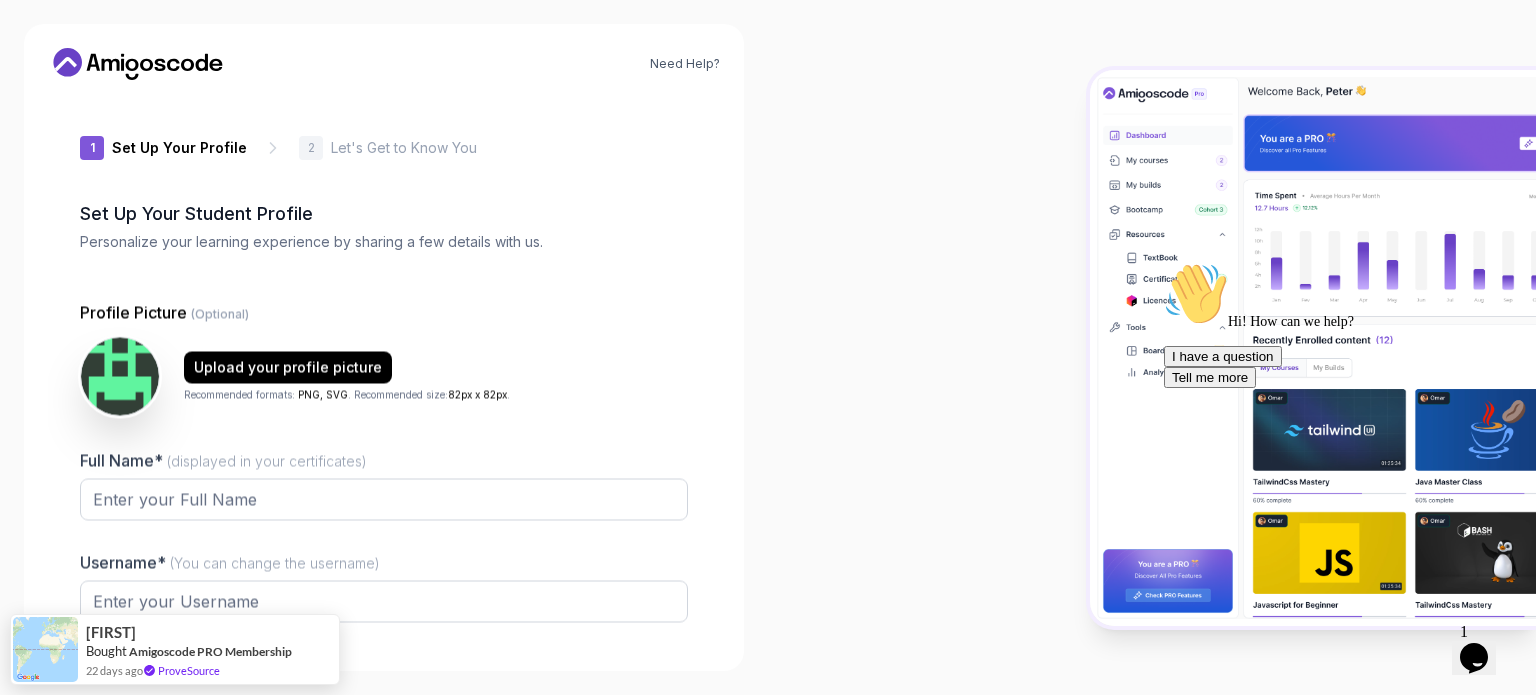 type on "livelyorca99c99" 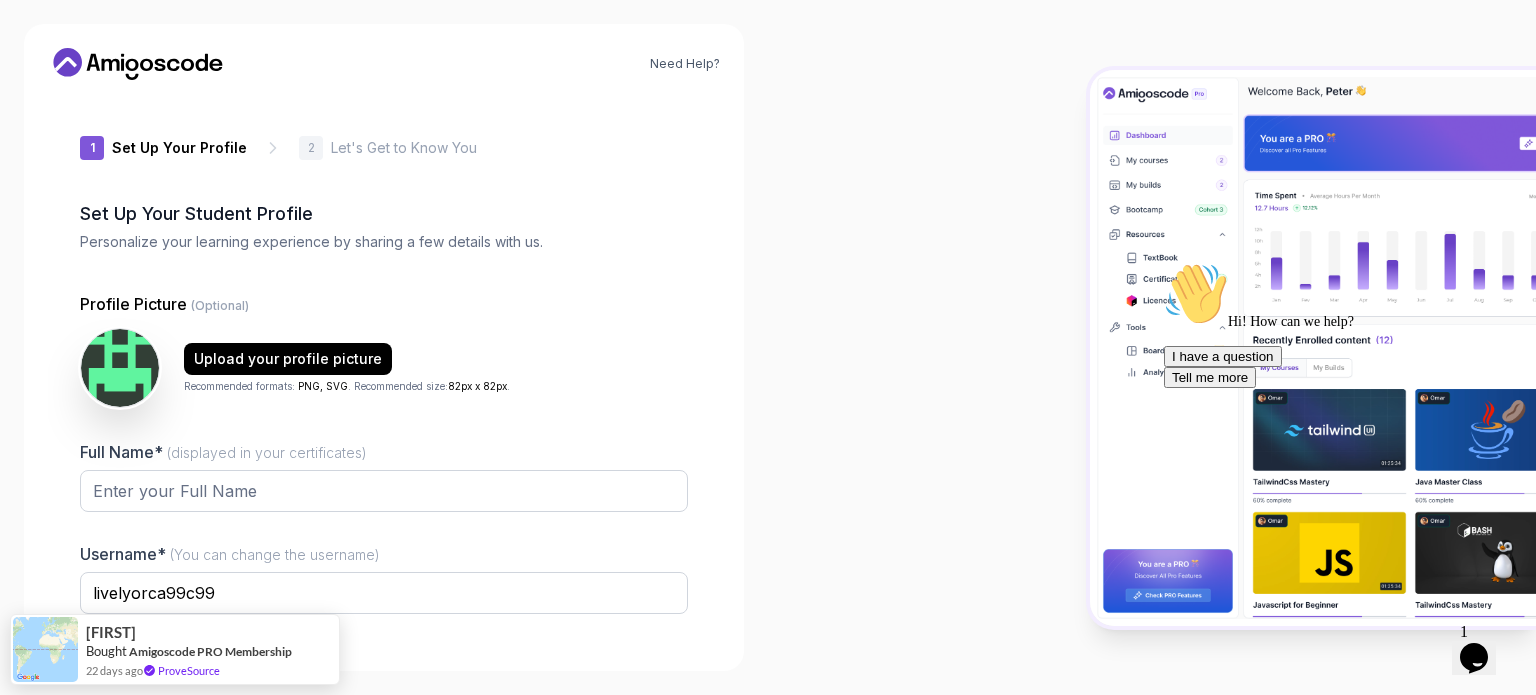 click 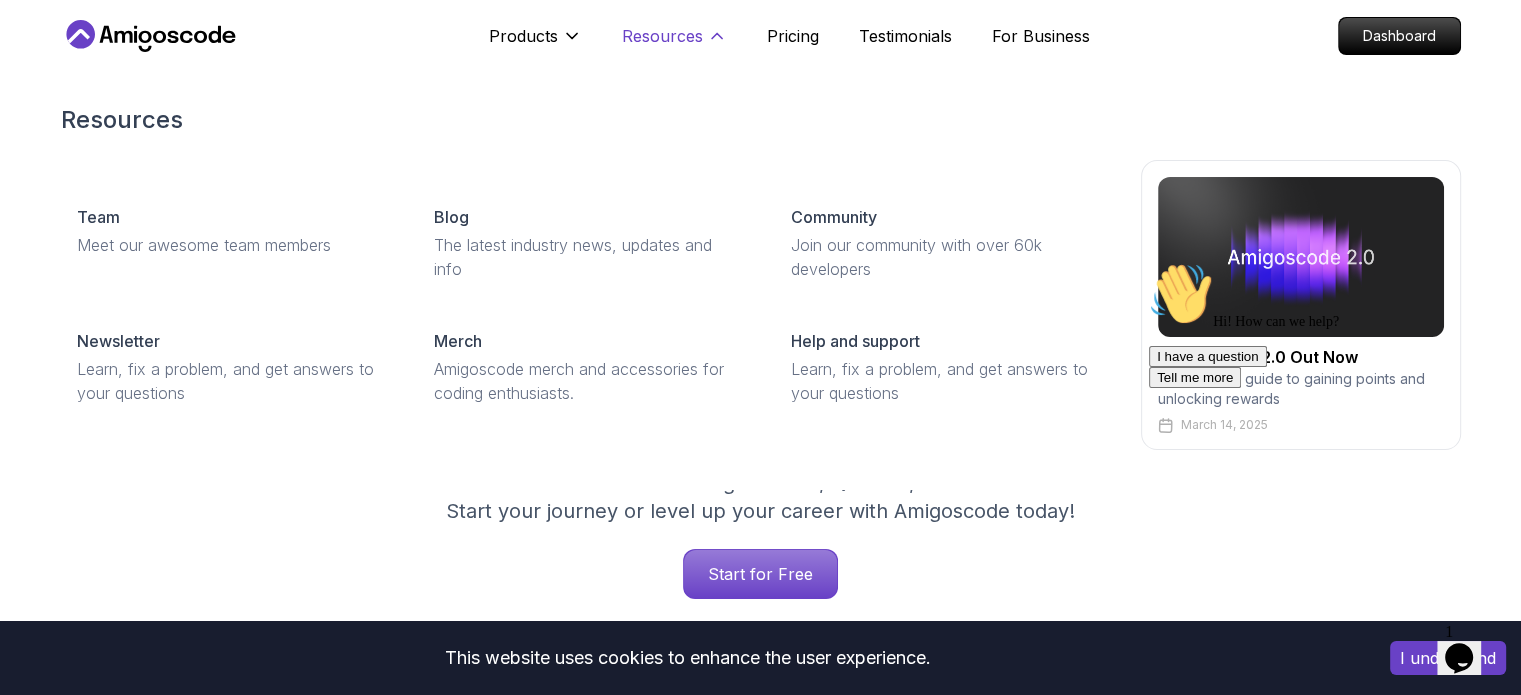 click on "Resources" at bounding box center (674, 44) 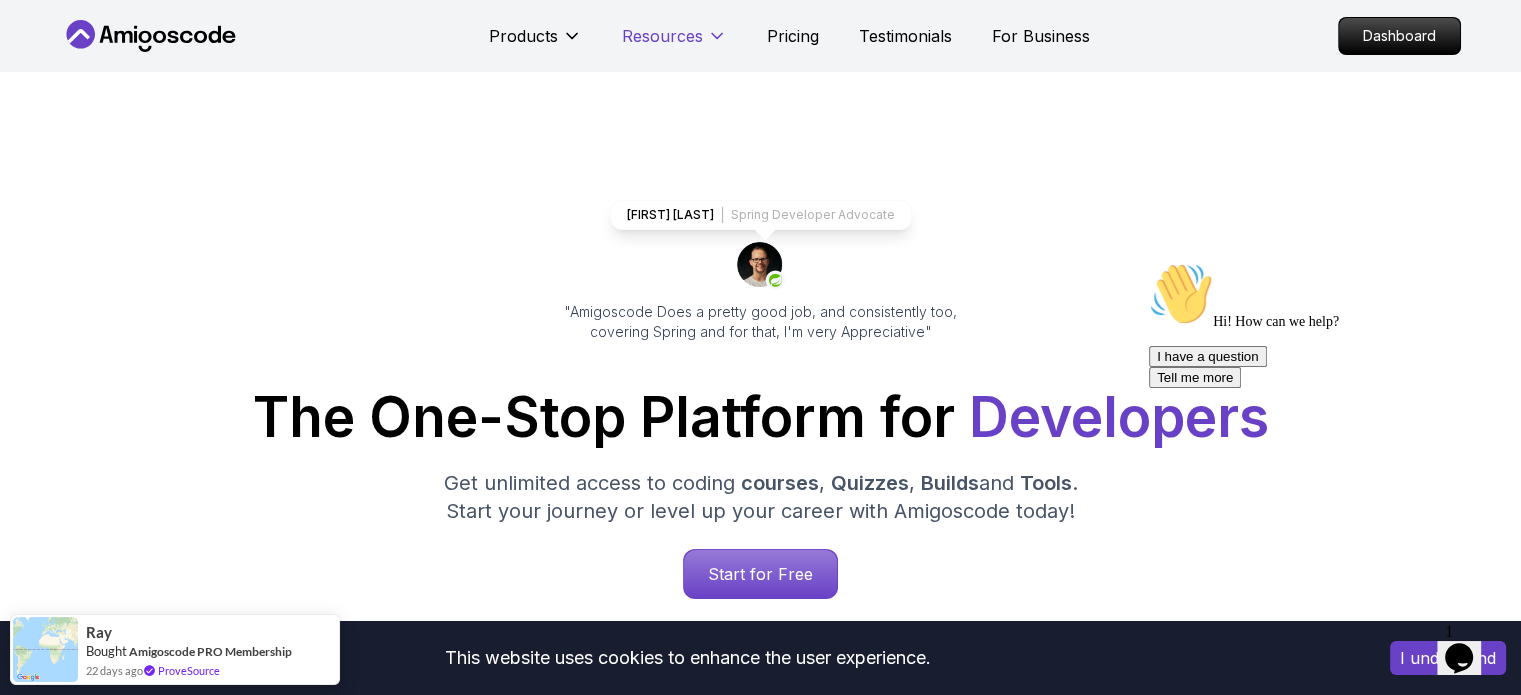 click on "Resources" at bounding box center (674, 44) 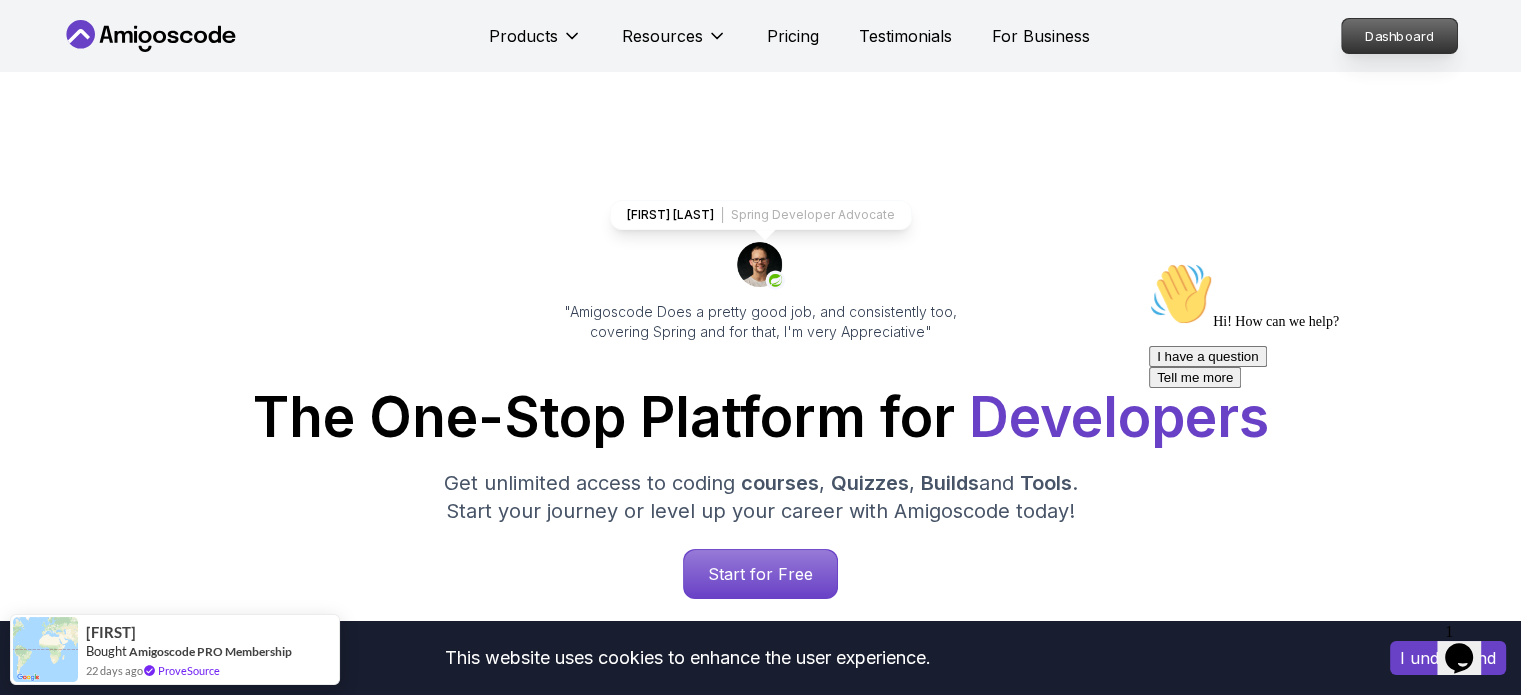 click on "Dashboard" at bounding box center [1399, 36] 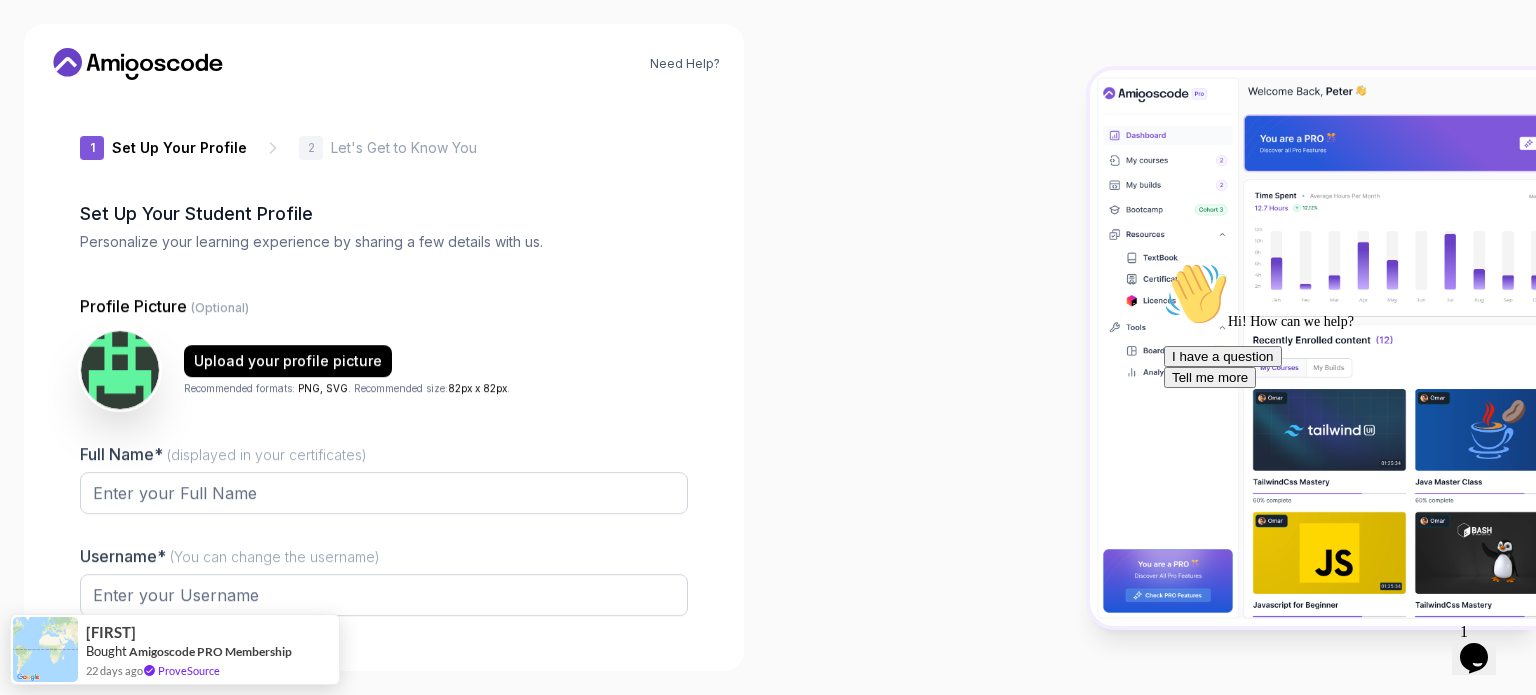 type on "wittyfalcon54cb9" 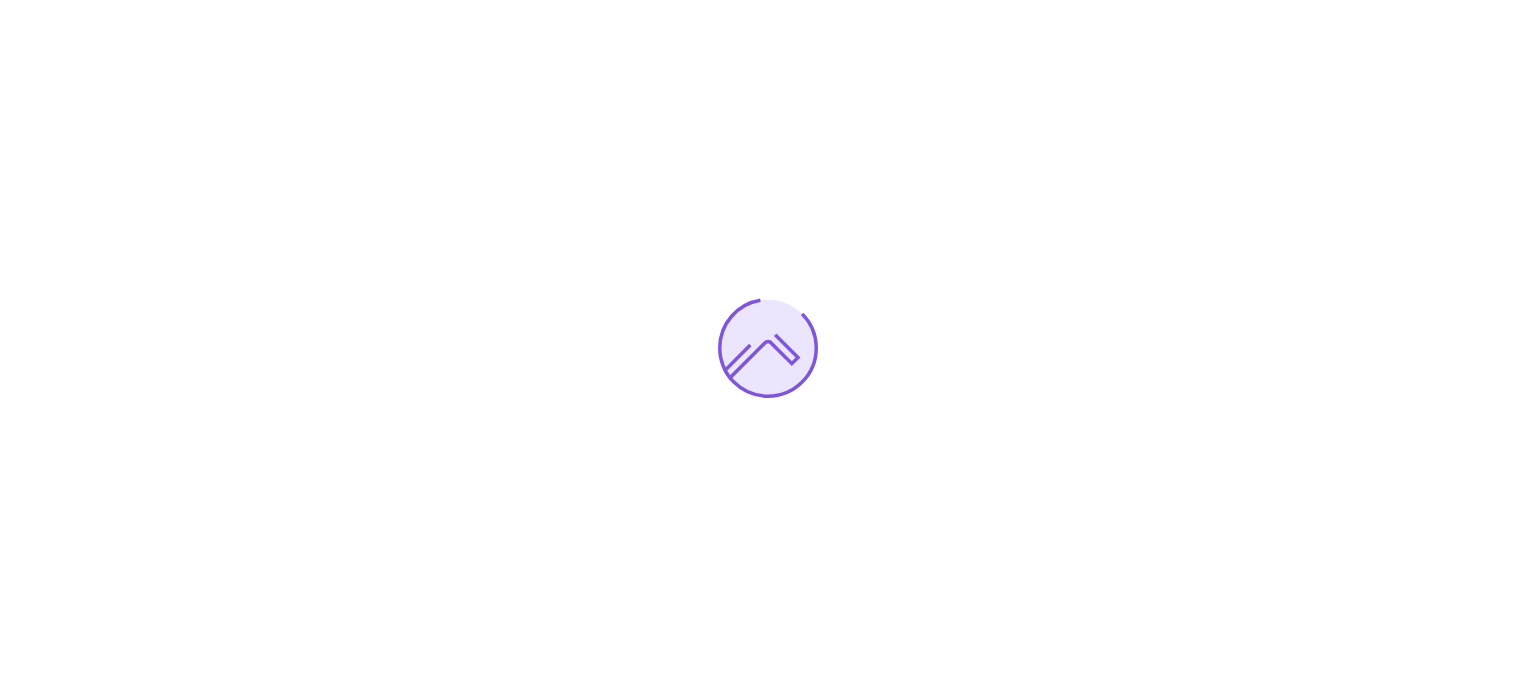 scroll, scrollTop: 0, scrollLeft: 0, axis: both 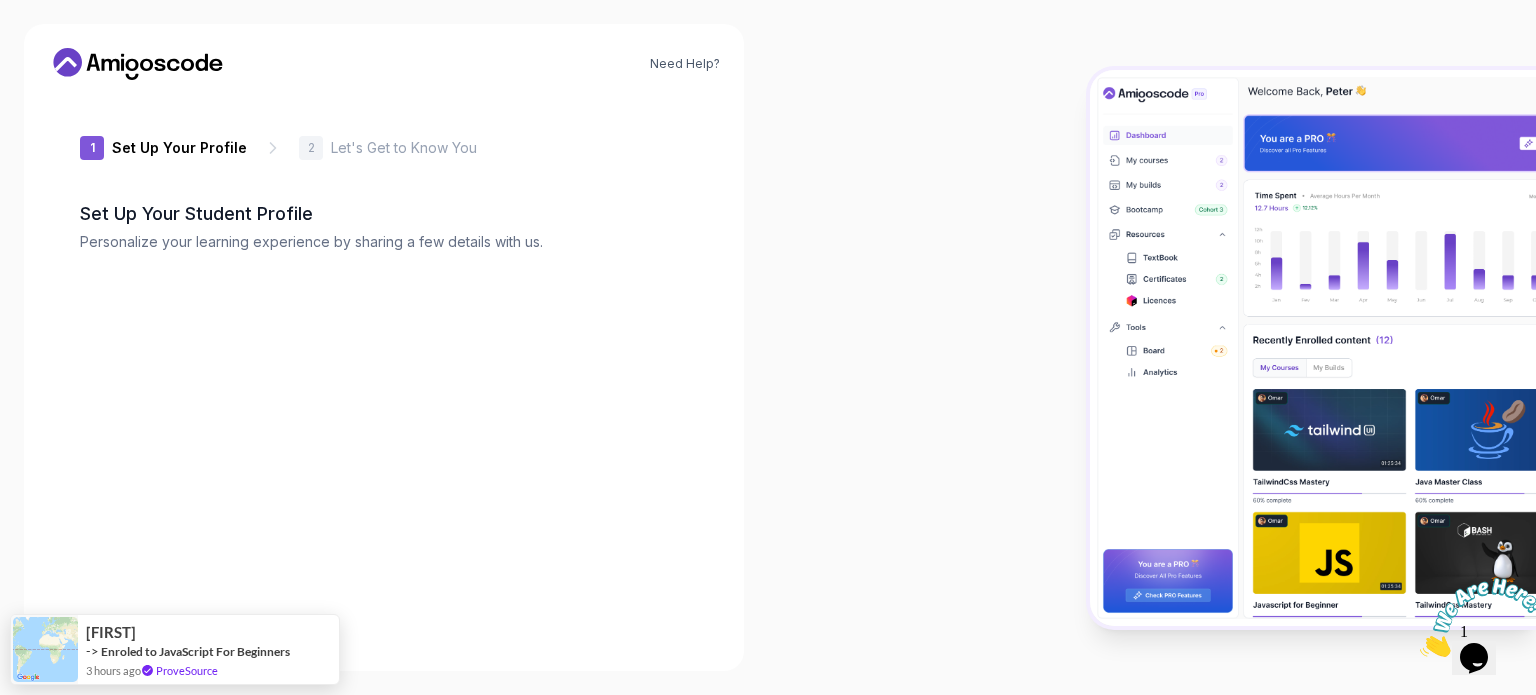 type on "dynamicdeerb0cc3" 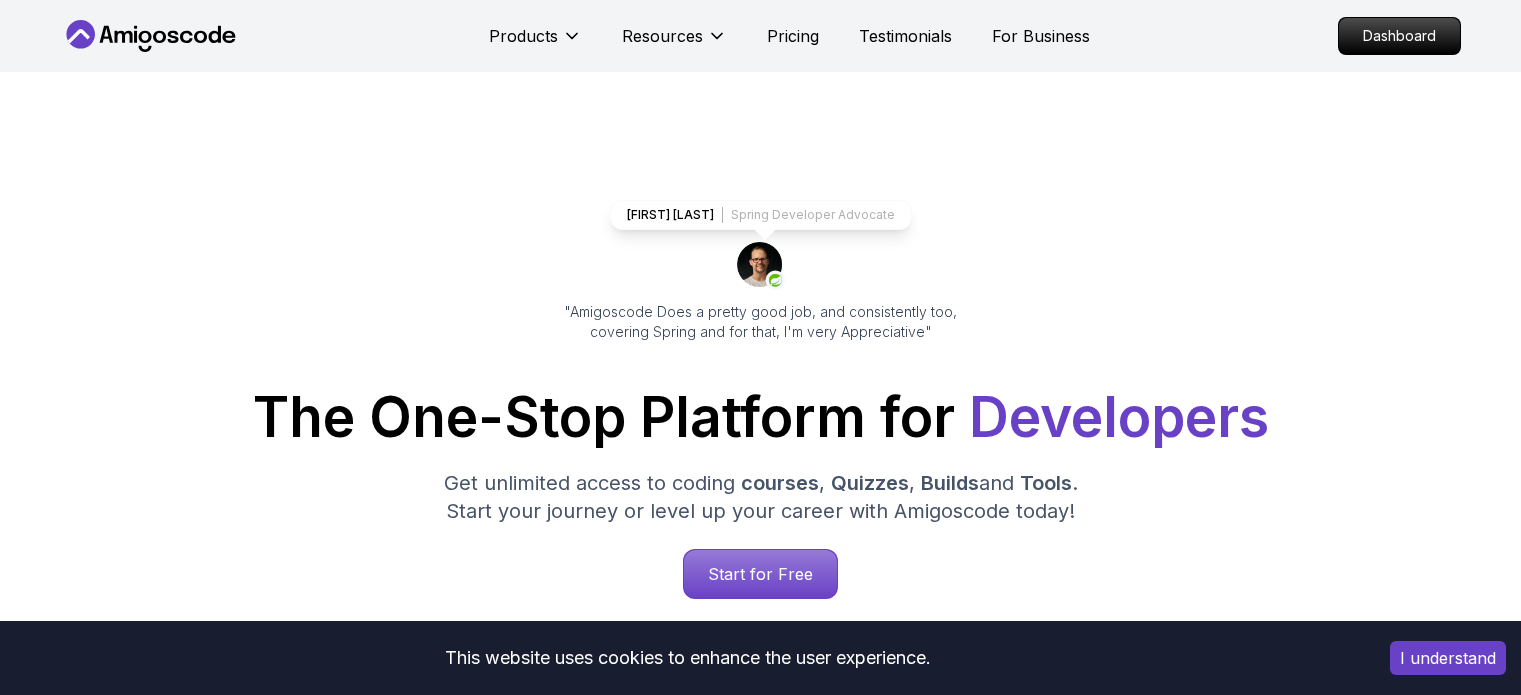 scroll, scrollTop: 0, scrollLeft: 0, axis: both 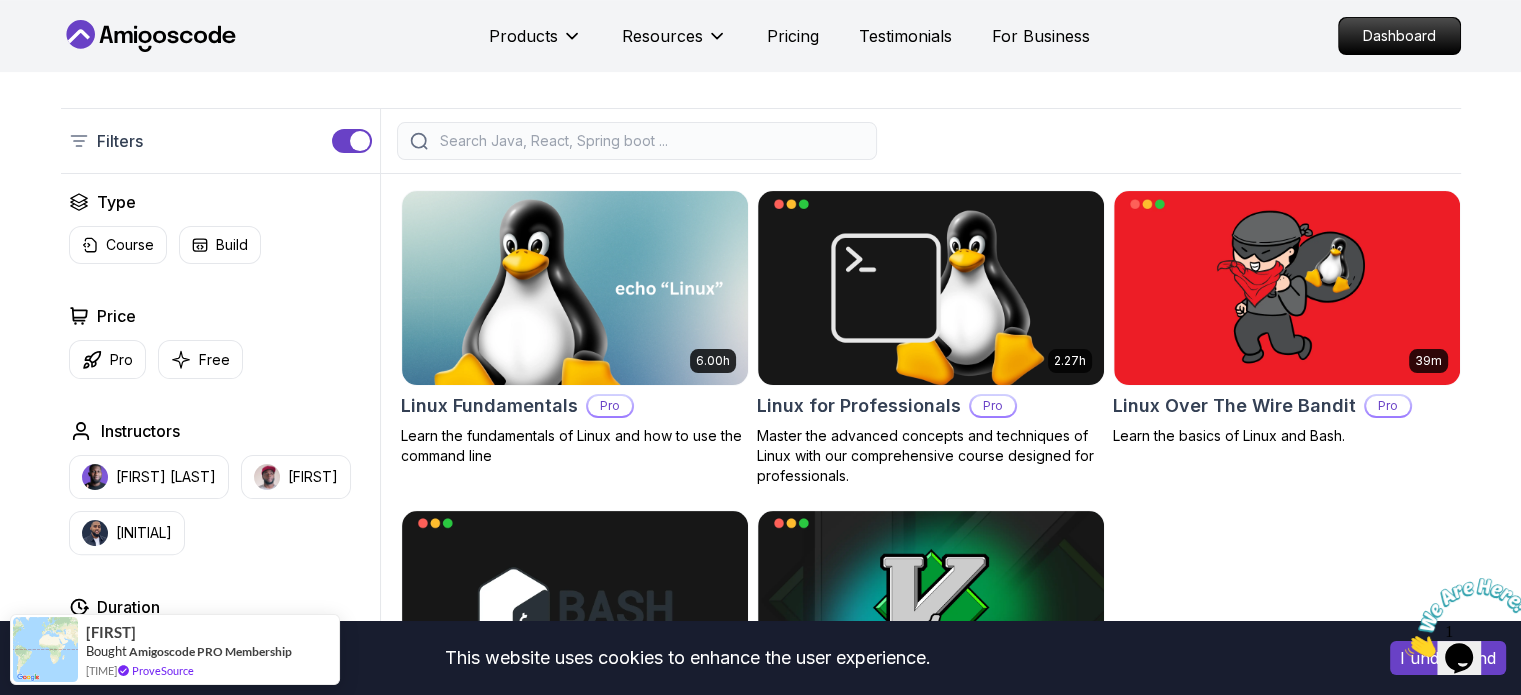 click at bounding box center (637, 141) 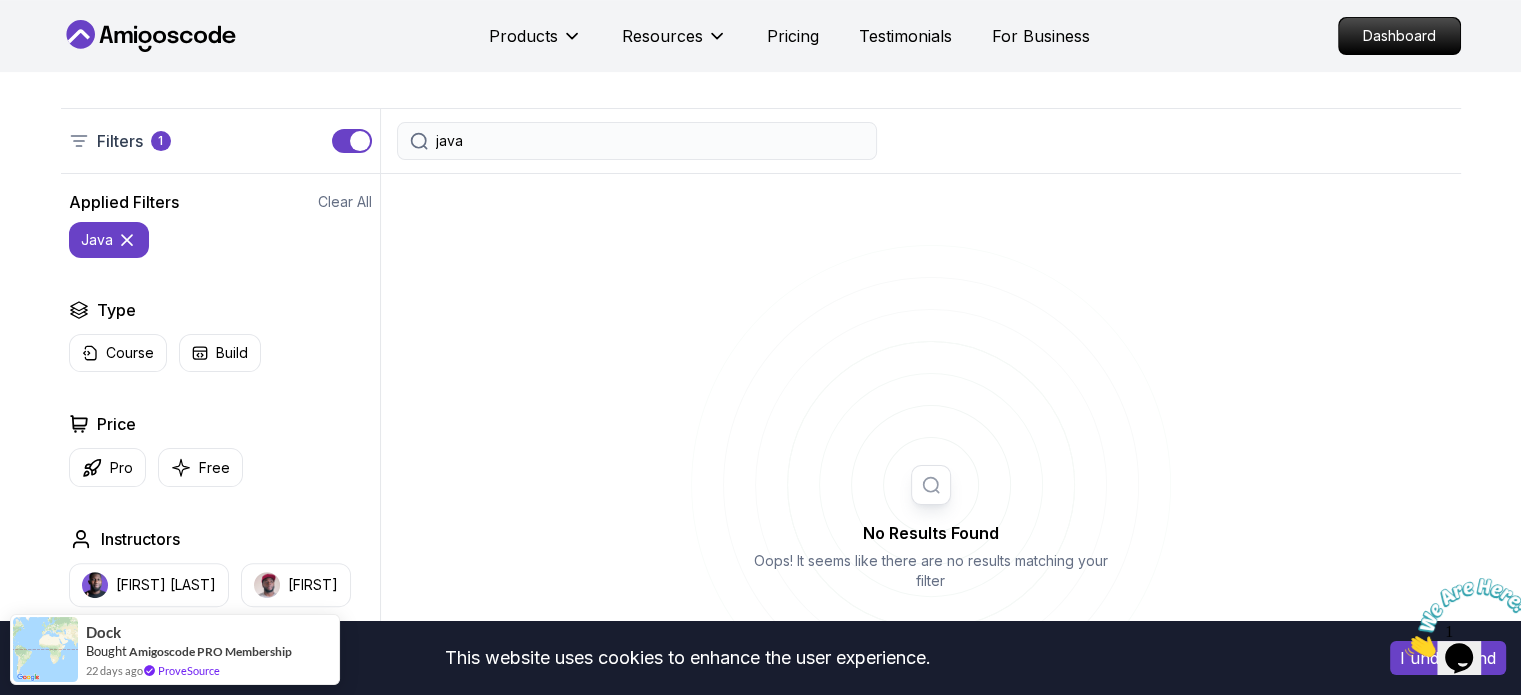 type on "java" 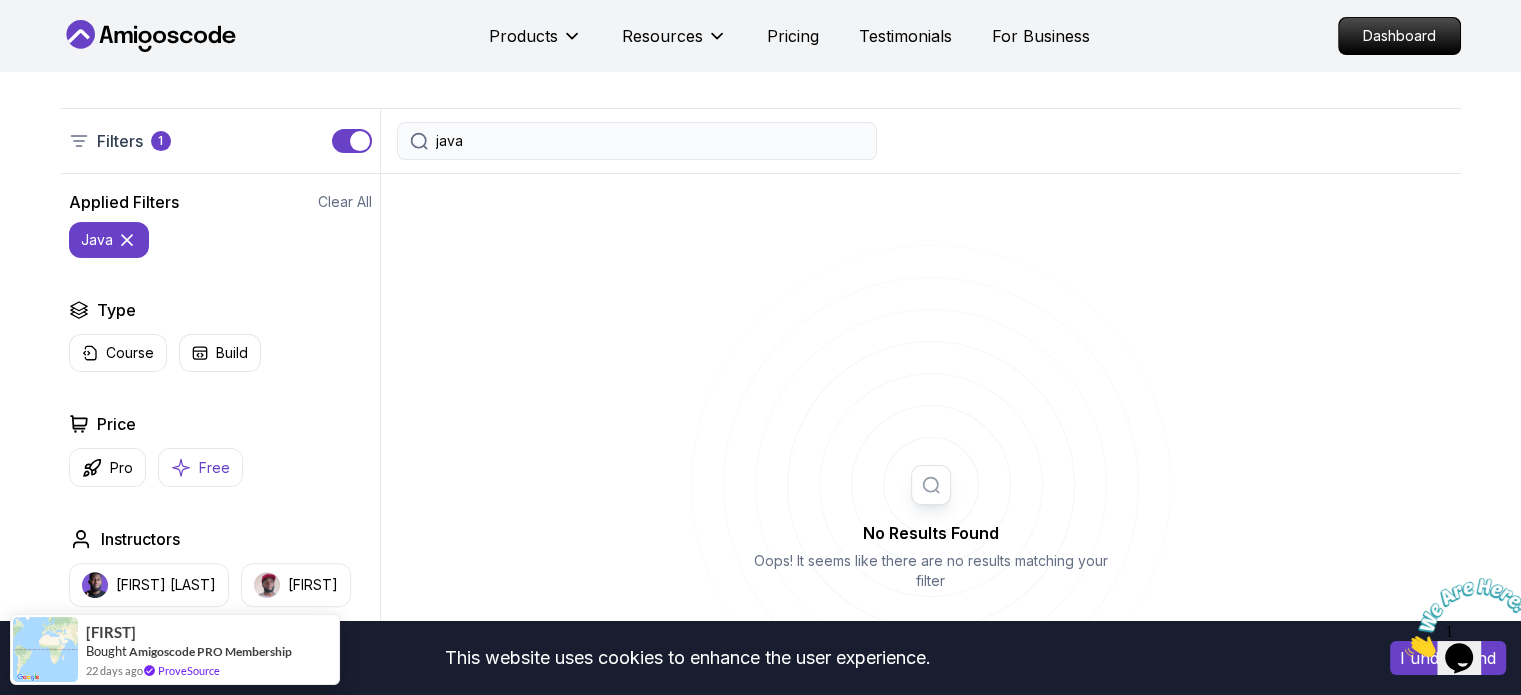 click on "Free" at bounding box center [214, 468] 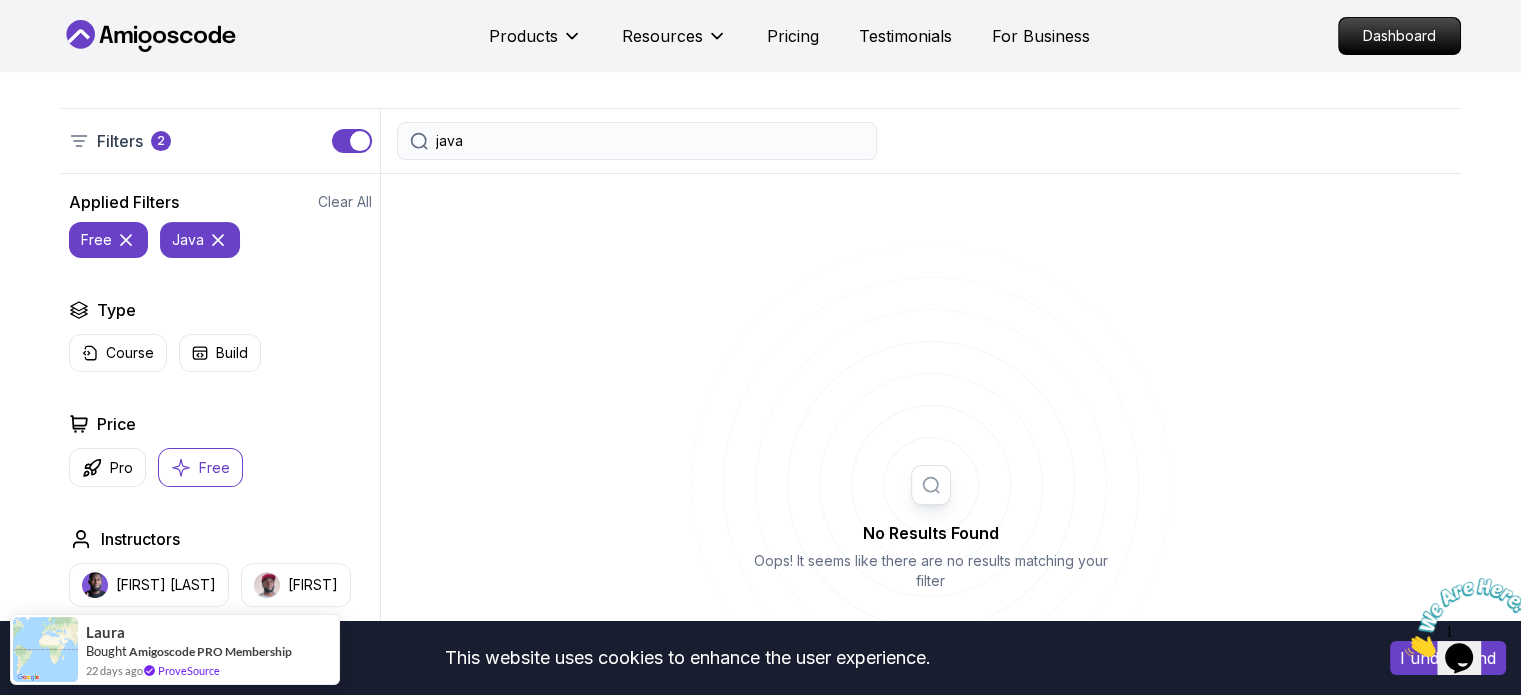 click 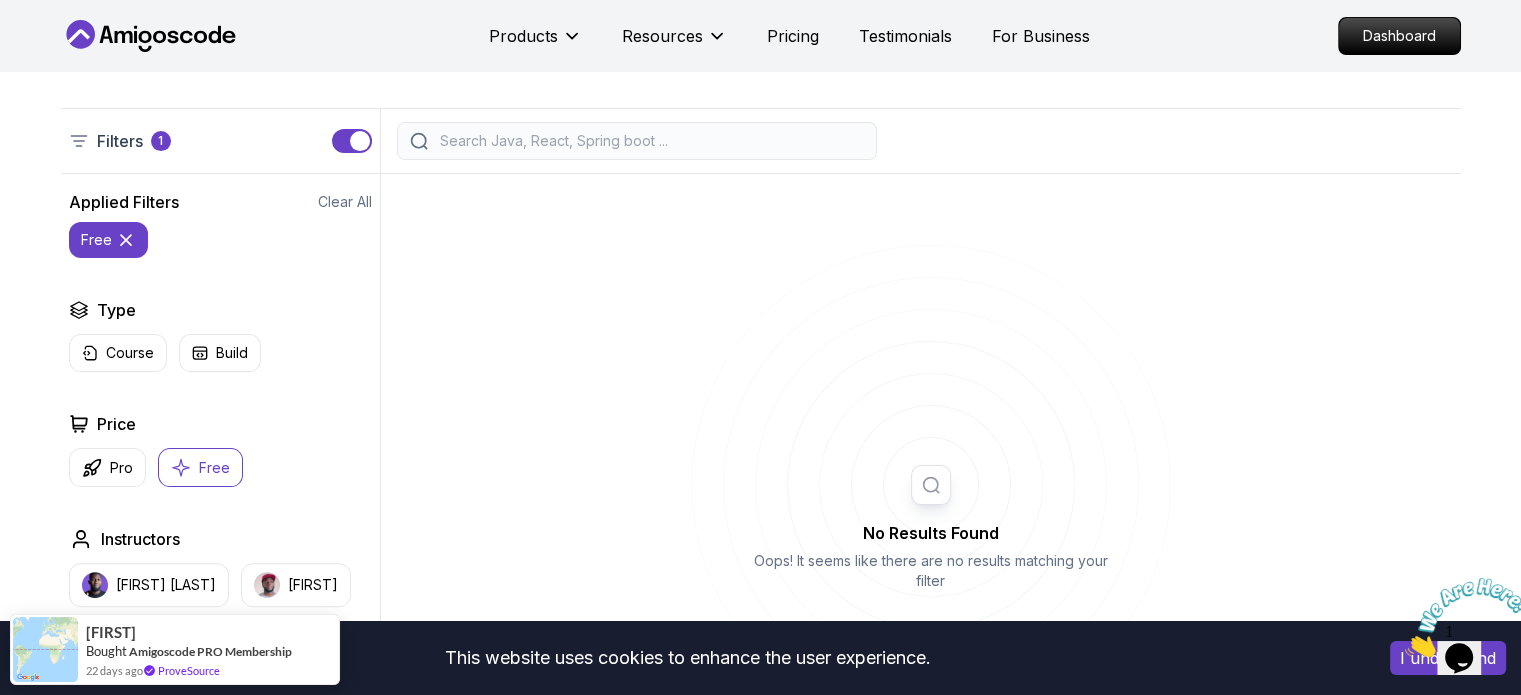 click on "Free" at bounding box center (214, 468) 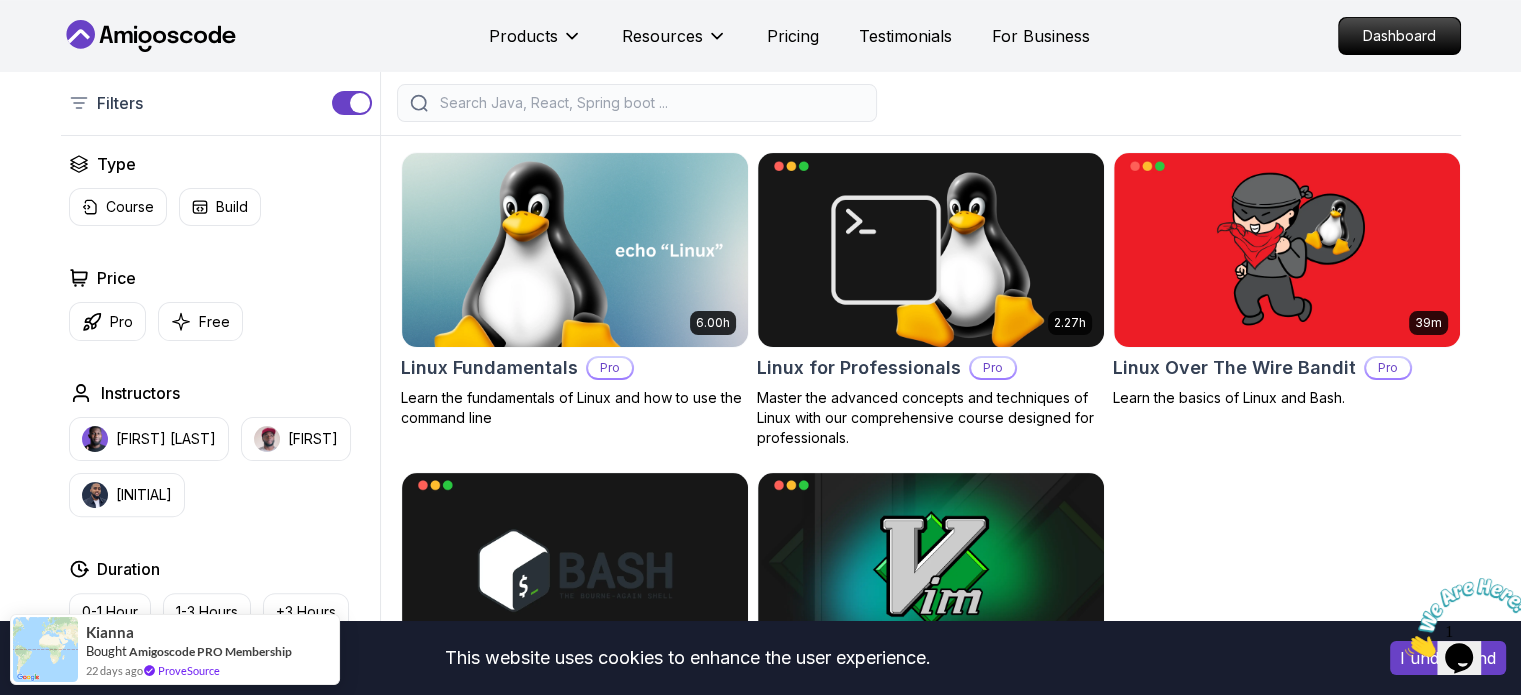 scroll, scrollTop: 384, scrollLeft: 0, axis: vertical 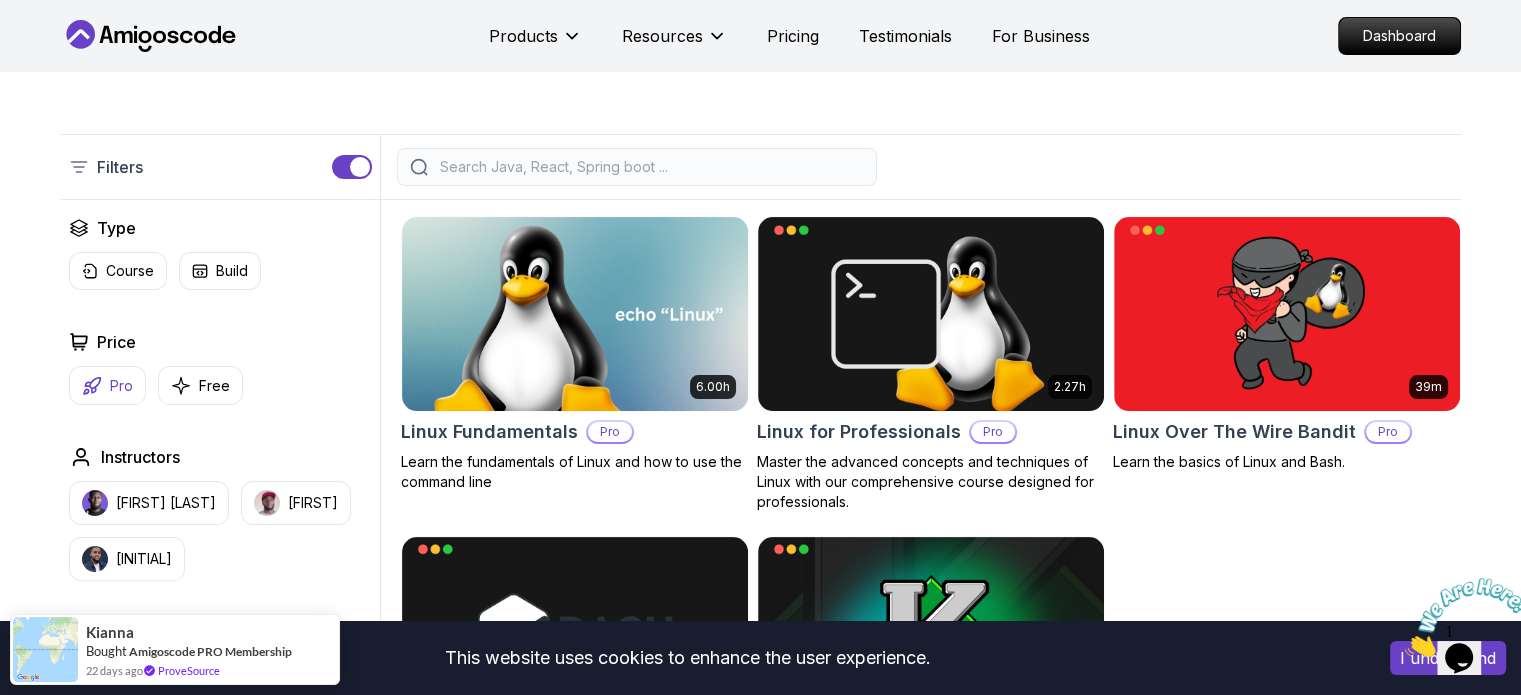 click on "Pro" at bounding box center [107, 385] 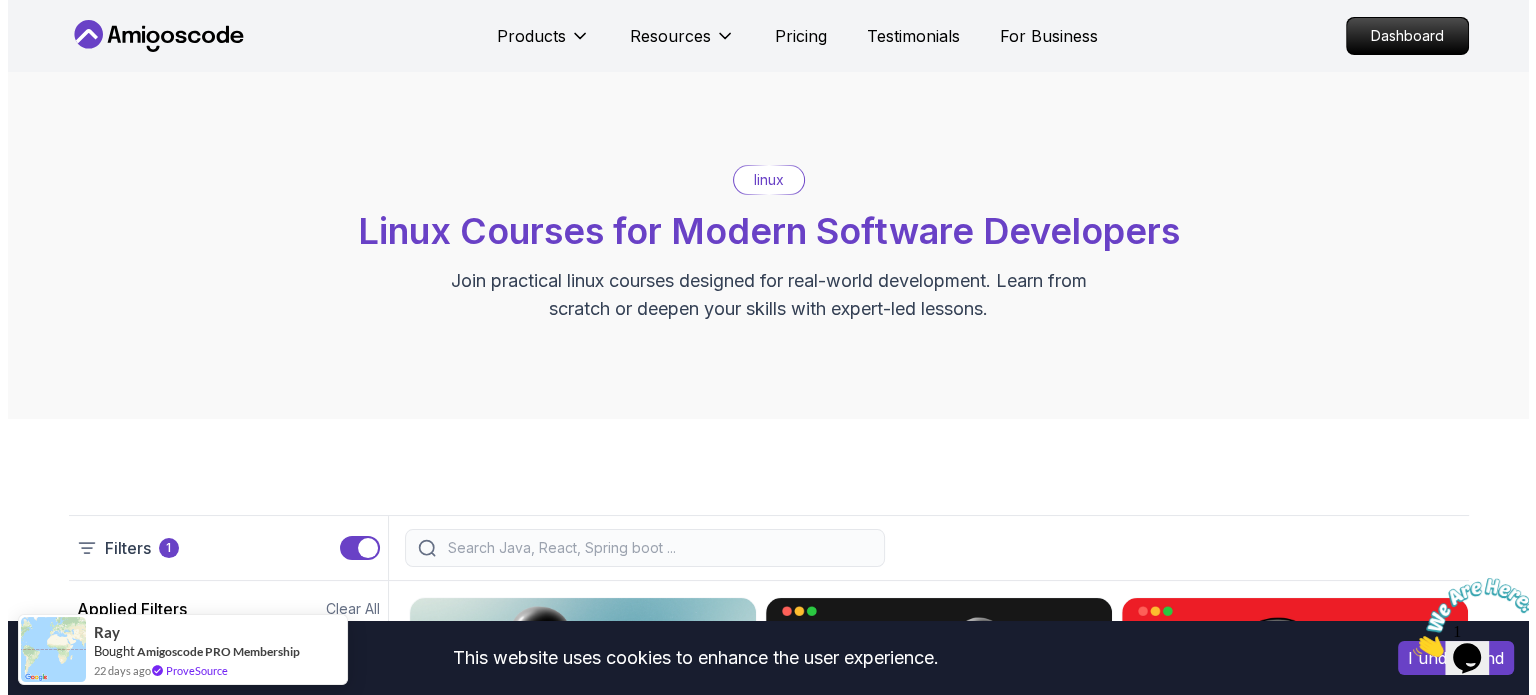 scroll, scrollTop: 0, scrollLeft: 0, axis: both 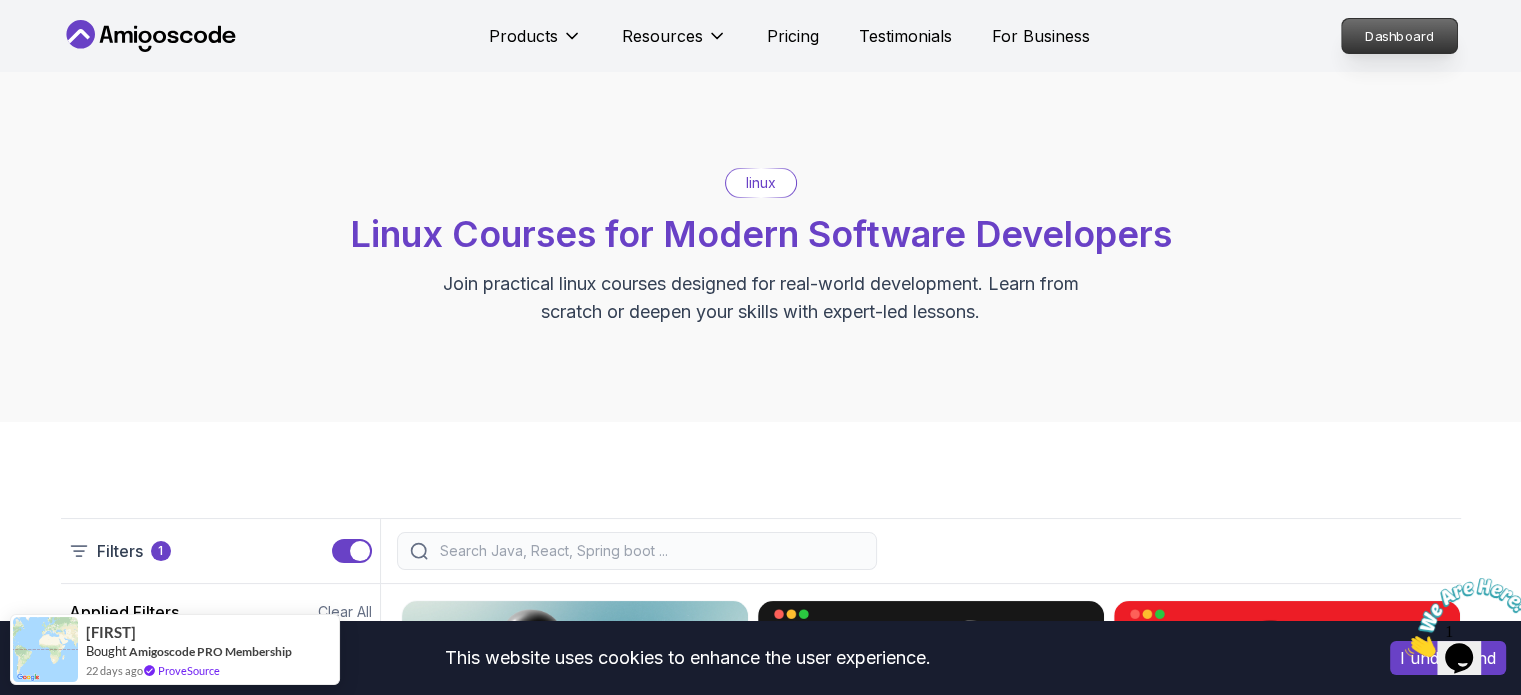 click on "Dashboard" at bounding box center [1399, 36] 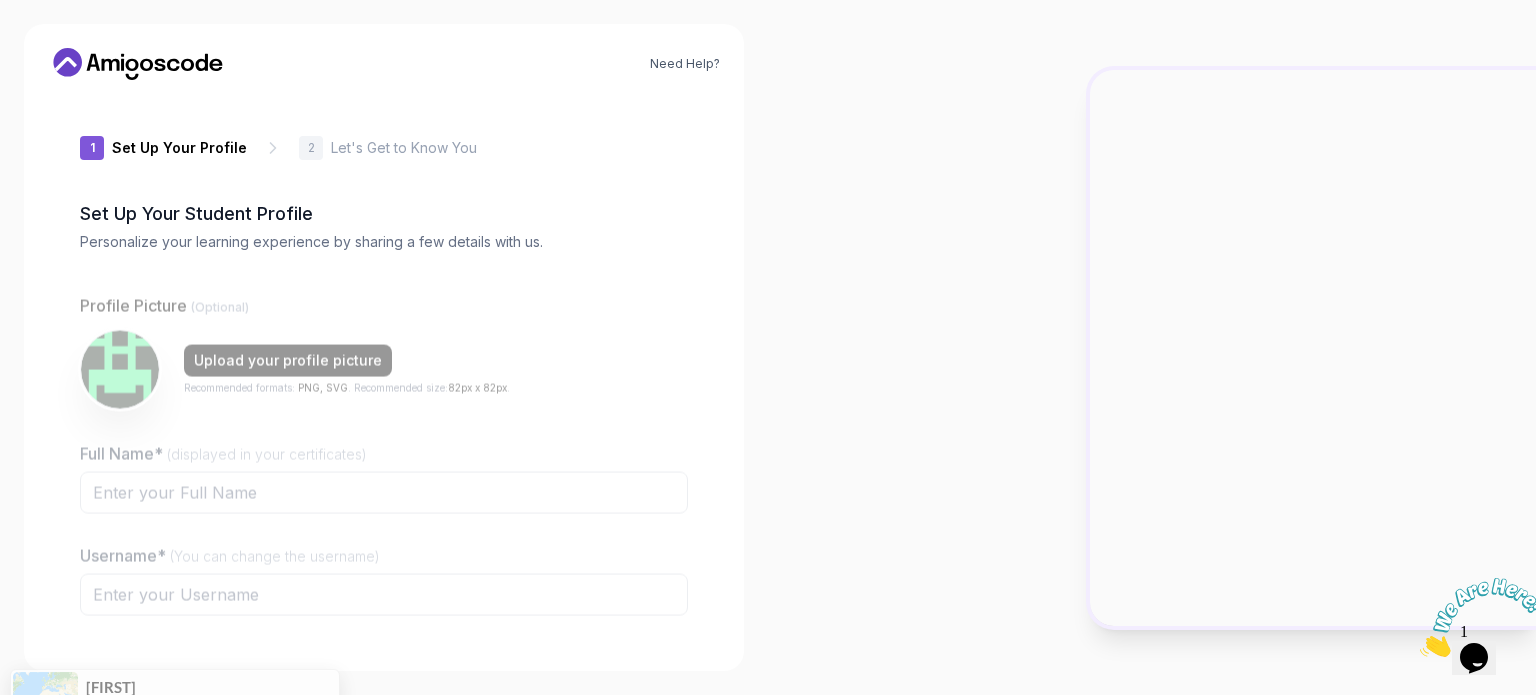 type on "calmfalcondce39" 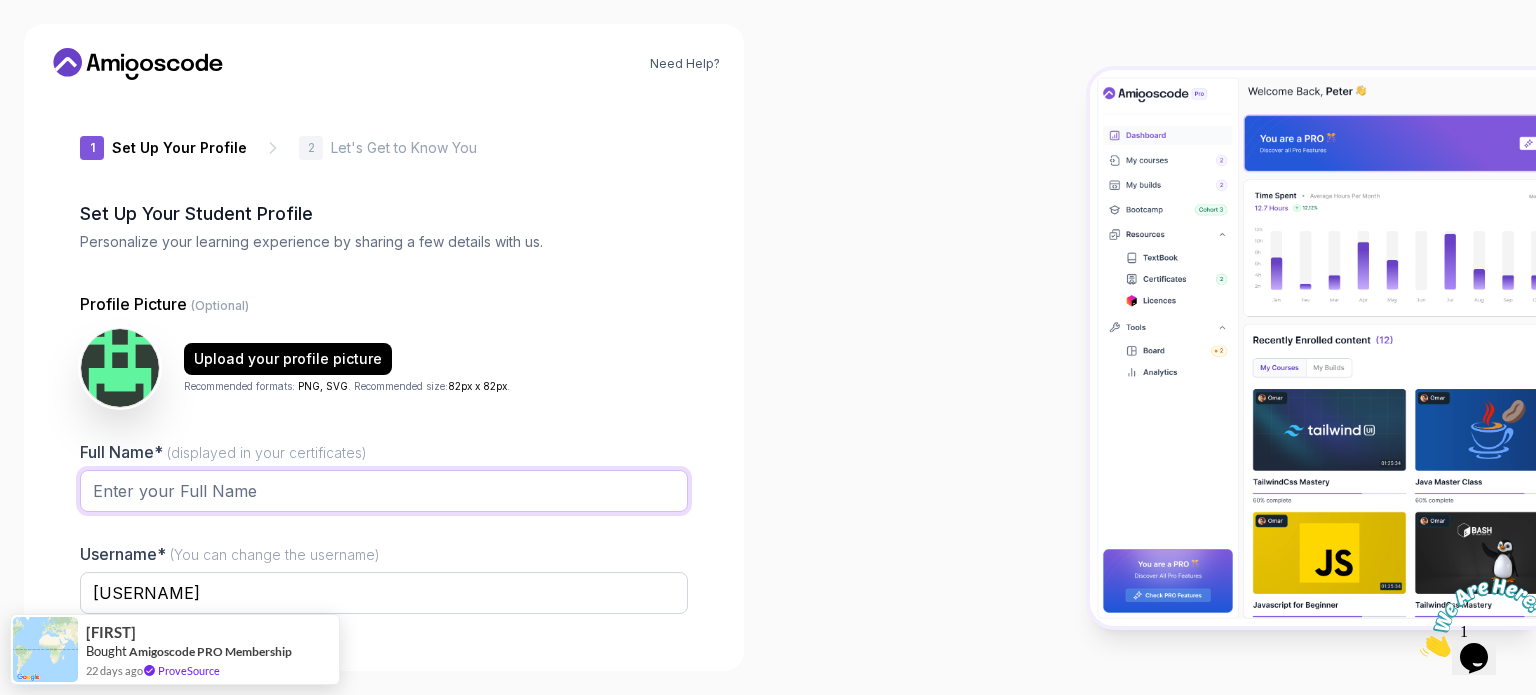 click on "Full Name*   (displayed in your certificates)" at bounding box center [384, 491] 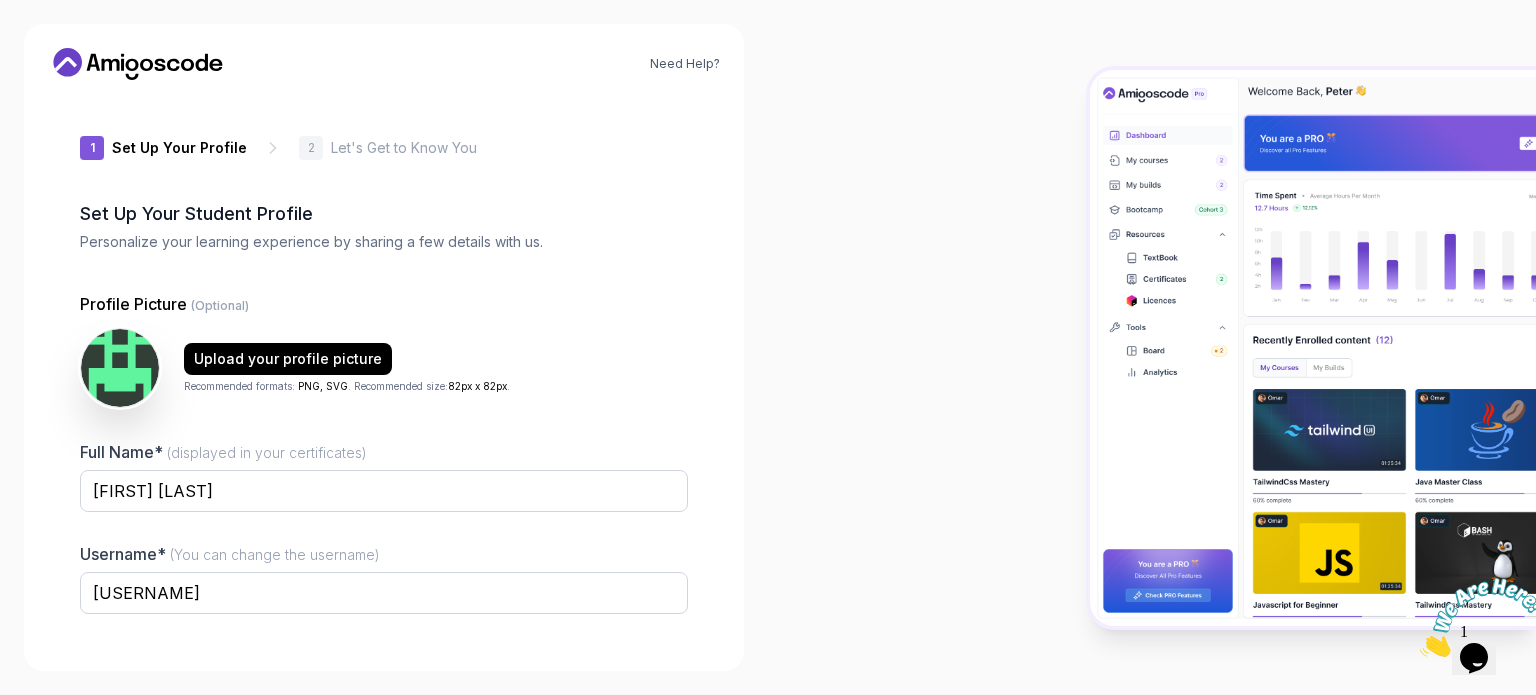 drag, startPoint x: 916, startPoint y: 388, endPoint x: 869, endPoint y: 543, distance: 161.96913 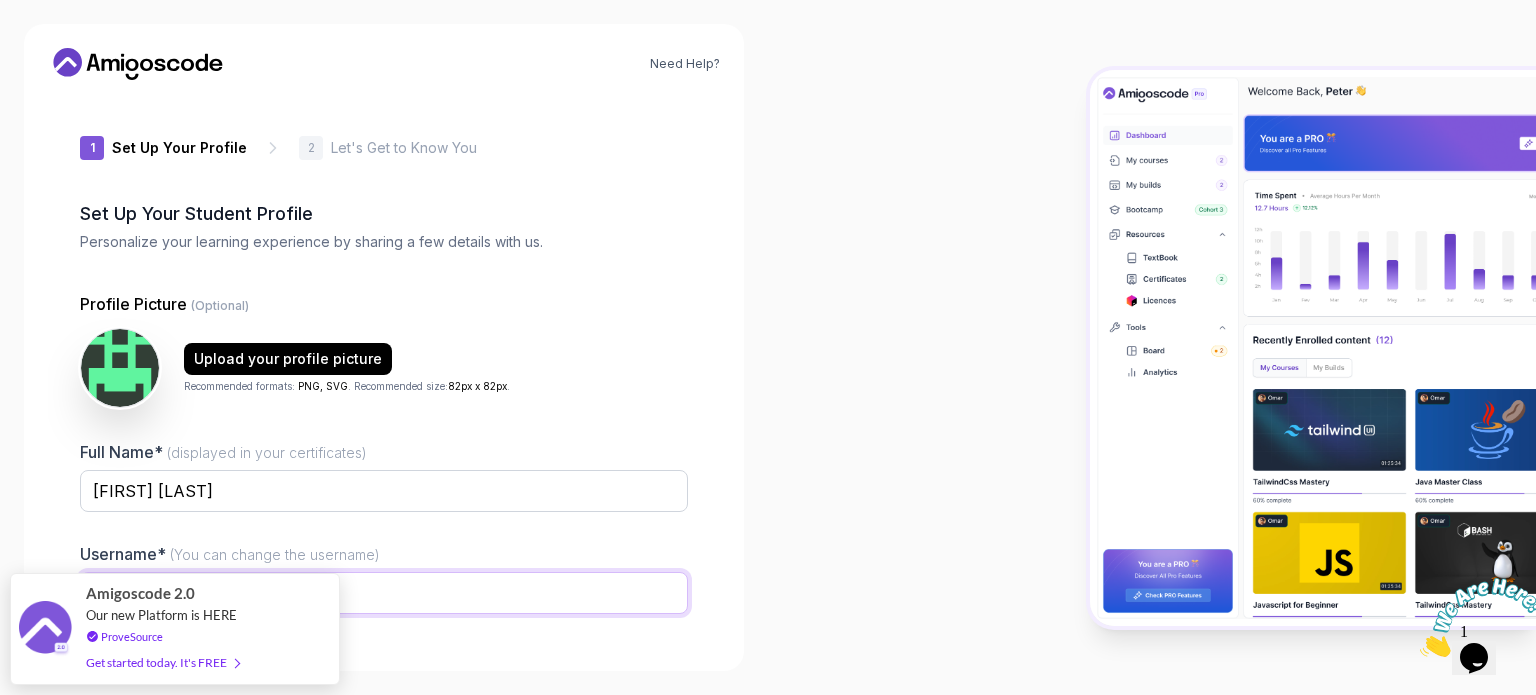 click on "Need Help? 1 Set Up Your Profile 1 Set Up Your Profile 2 Let's Get to Know You Set Up Your Student Profile Personalize your learning experience by sharing a few details with us. Profile Picture   (Optional) Upload your profile picture Recommended formats:   PNG, SVG . Recommended size:  82px x 82px . Full Name*   (displayed in your certificates) Rachel Kaur Username*   (You can change the username) calmfalcondce39 Job Title* Student Software Engineer Tech Lead Designer Product Manager Founder/CEO Other Next
Amigoscode 2.0 Our new Platform is HERE    ProveSource Get started today. It's FREE" at bounding box center (768, 347) 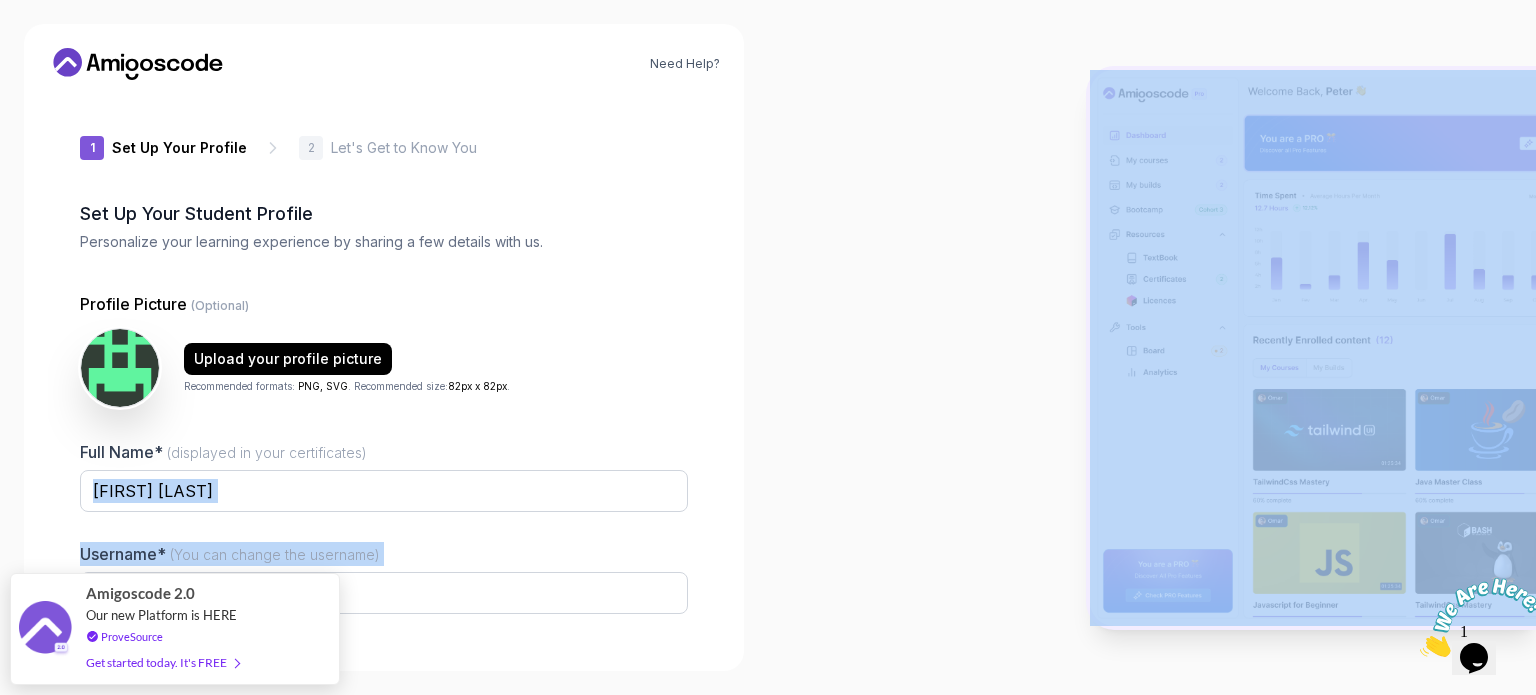 drag, startPoint x: 748, startPoint y: 434, endPoint x: 974, endPoint y: 419, distance: 226.49724 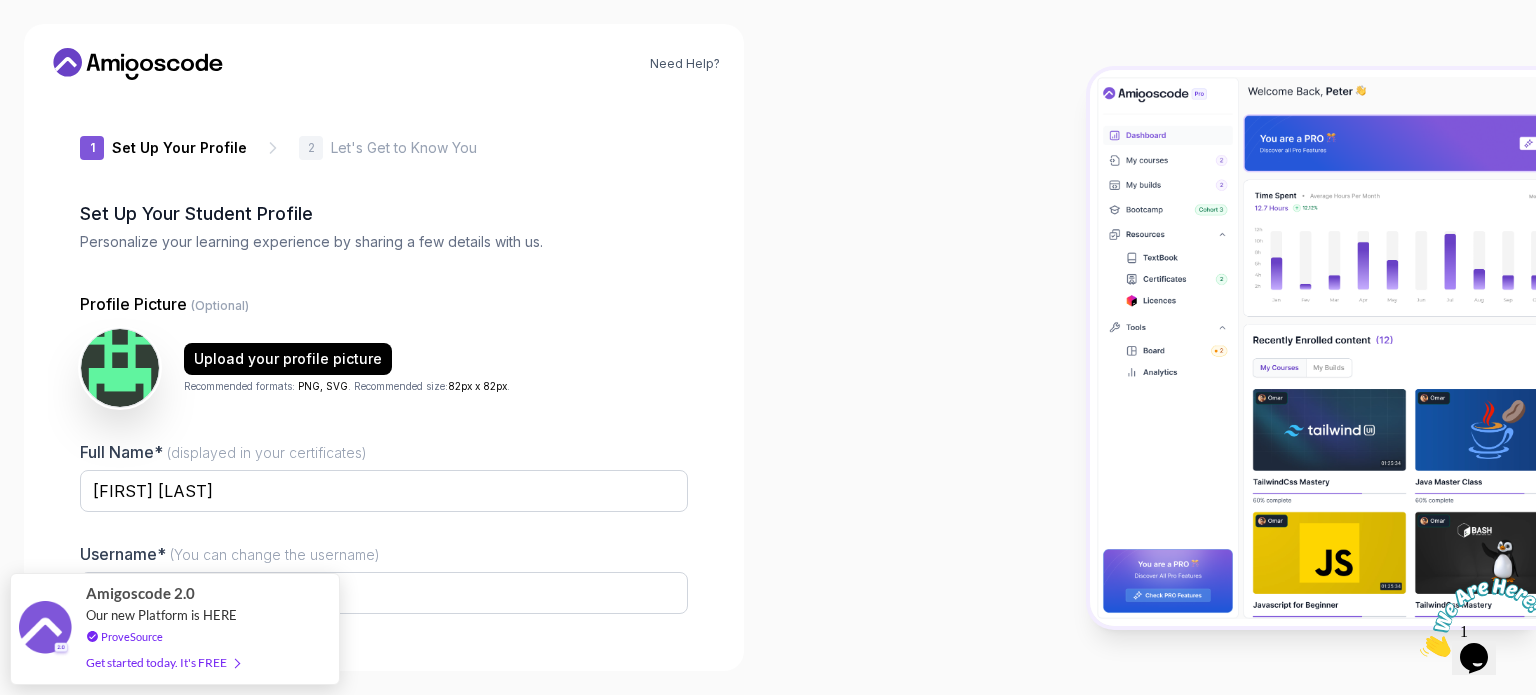 click at bounding box center (1152, 347) 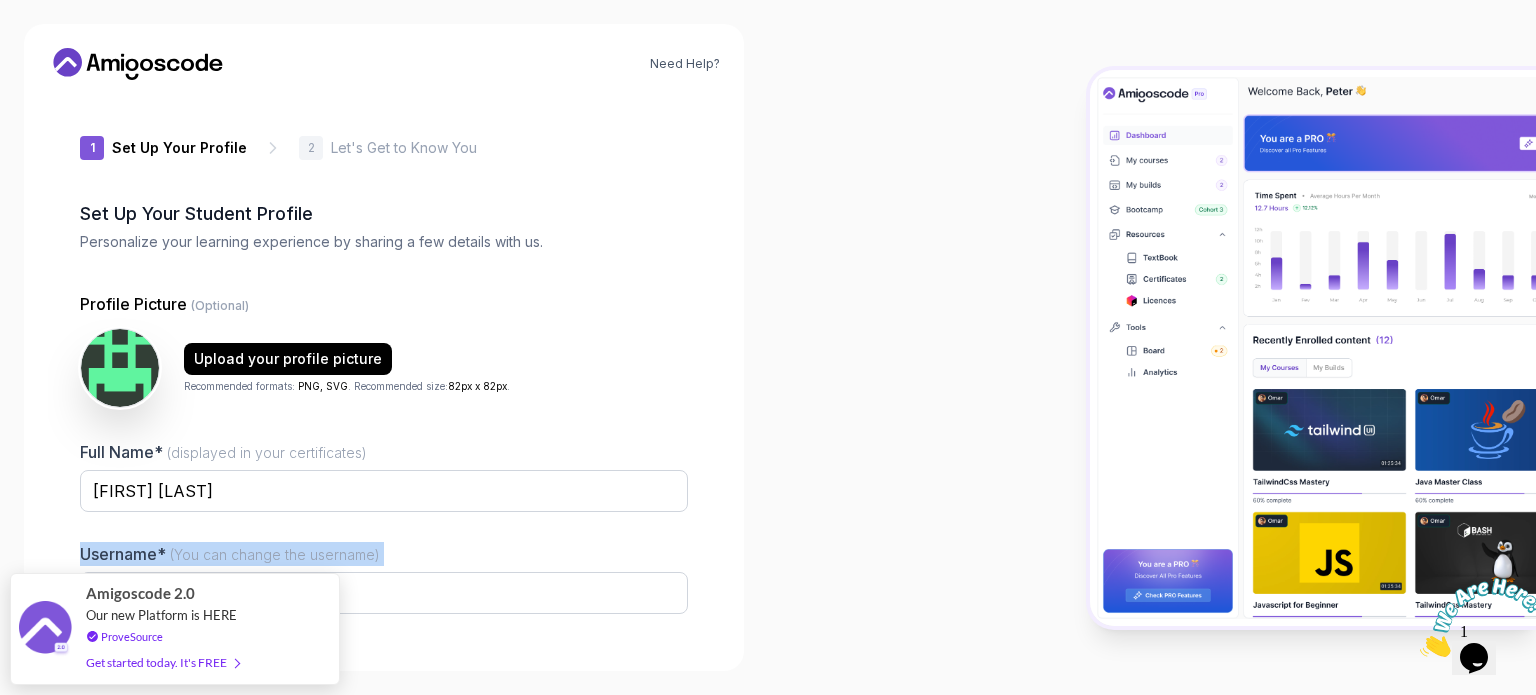 scroll, scrollTop: 138, scrollLeft: 0, axis: vertical 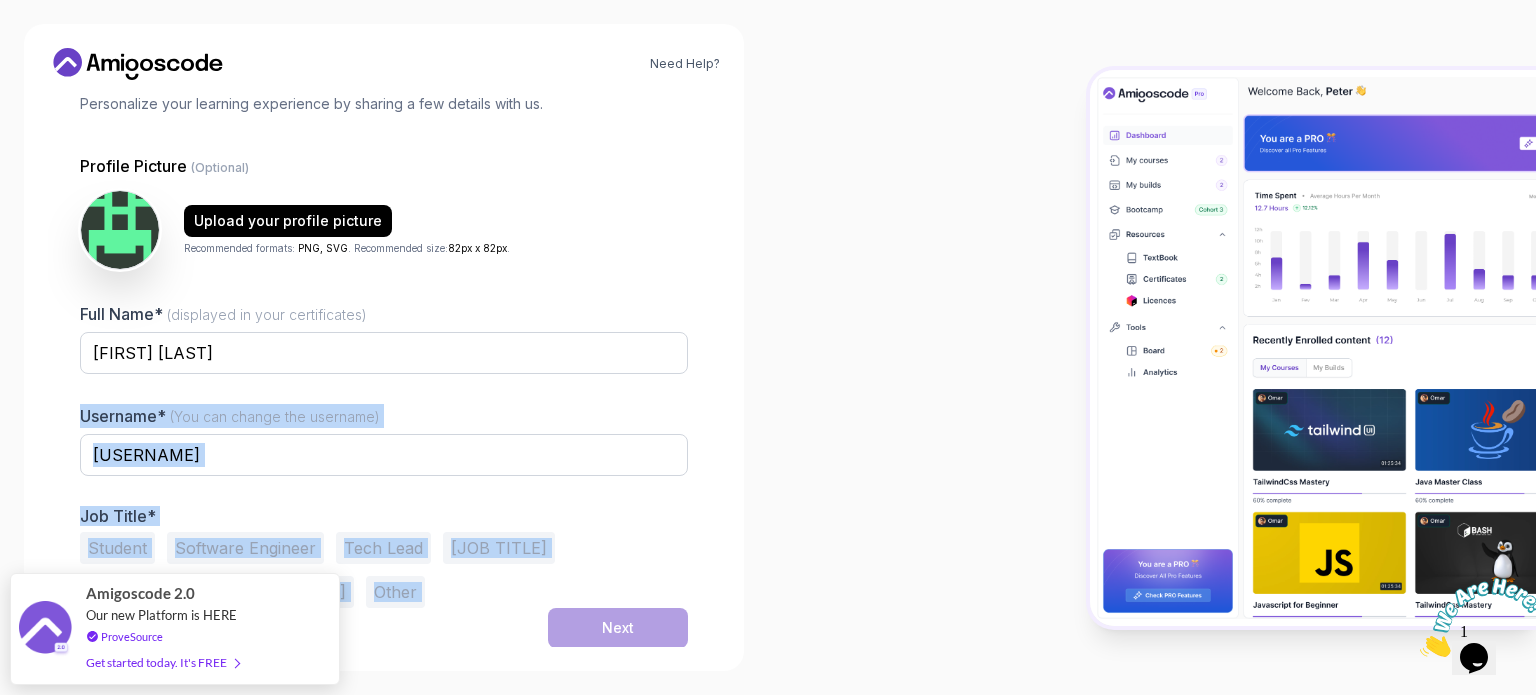 drag, startPoint x: 493, startPoint y: 526, endPoint x: 494, endPoint y: 644, distance: 118.004234 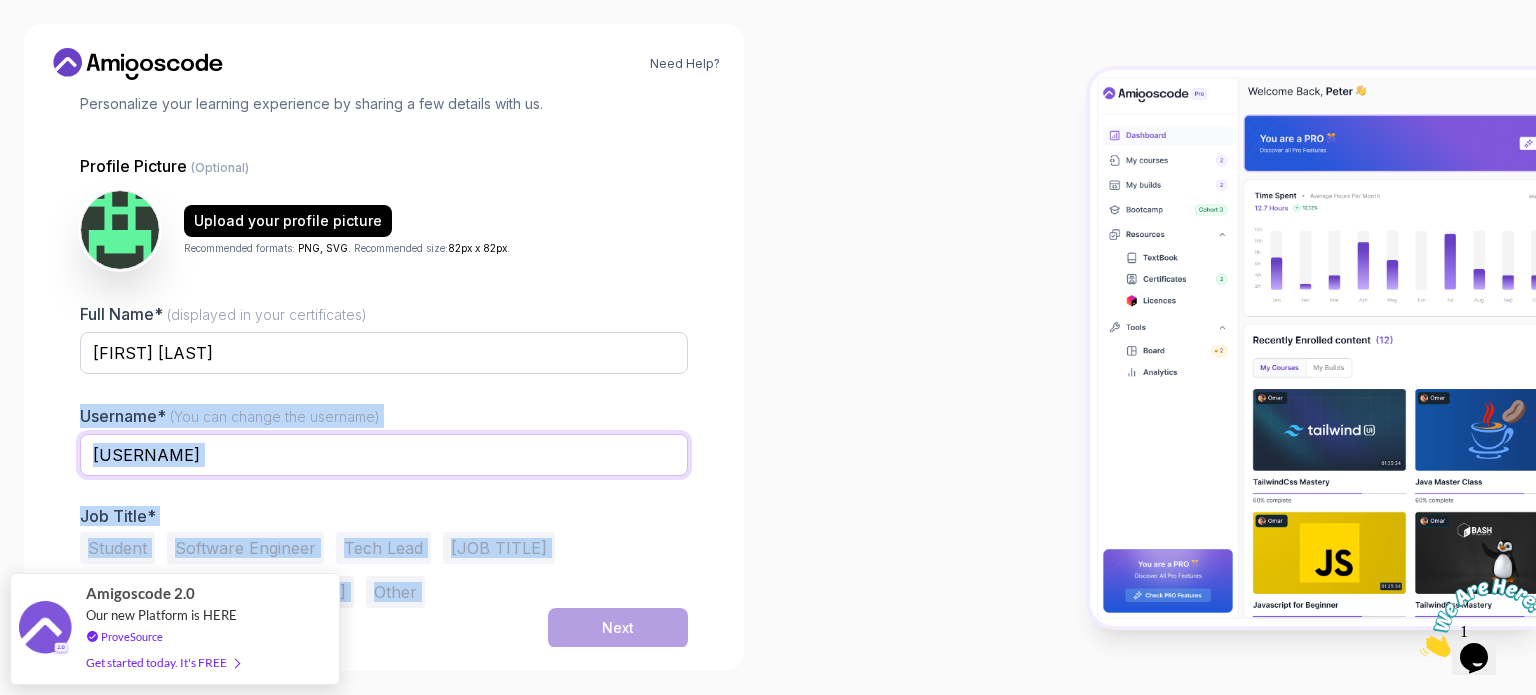 click on "calm" at bounding box center [384, 455] 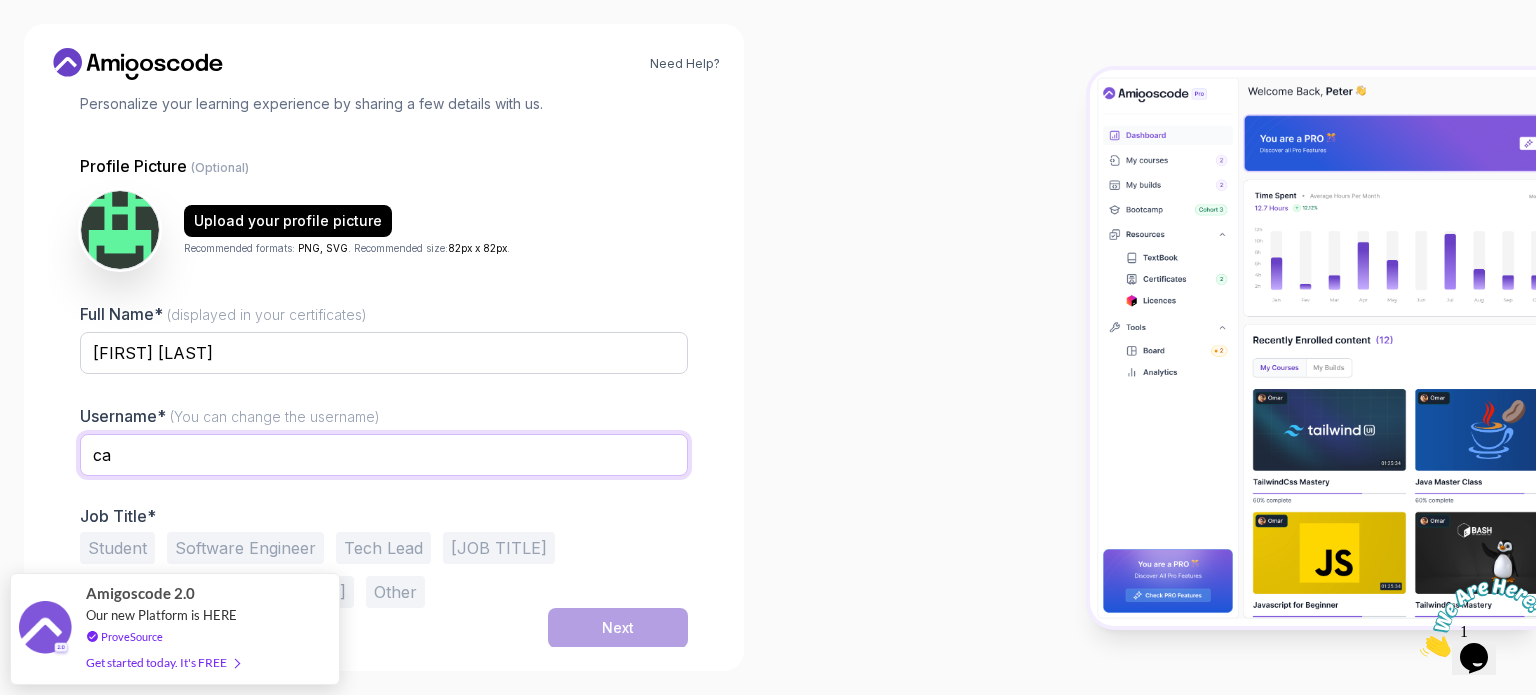 type on "c" 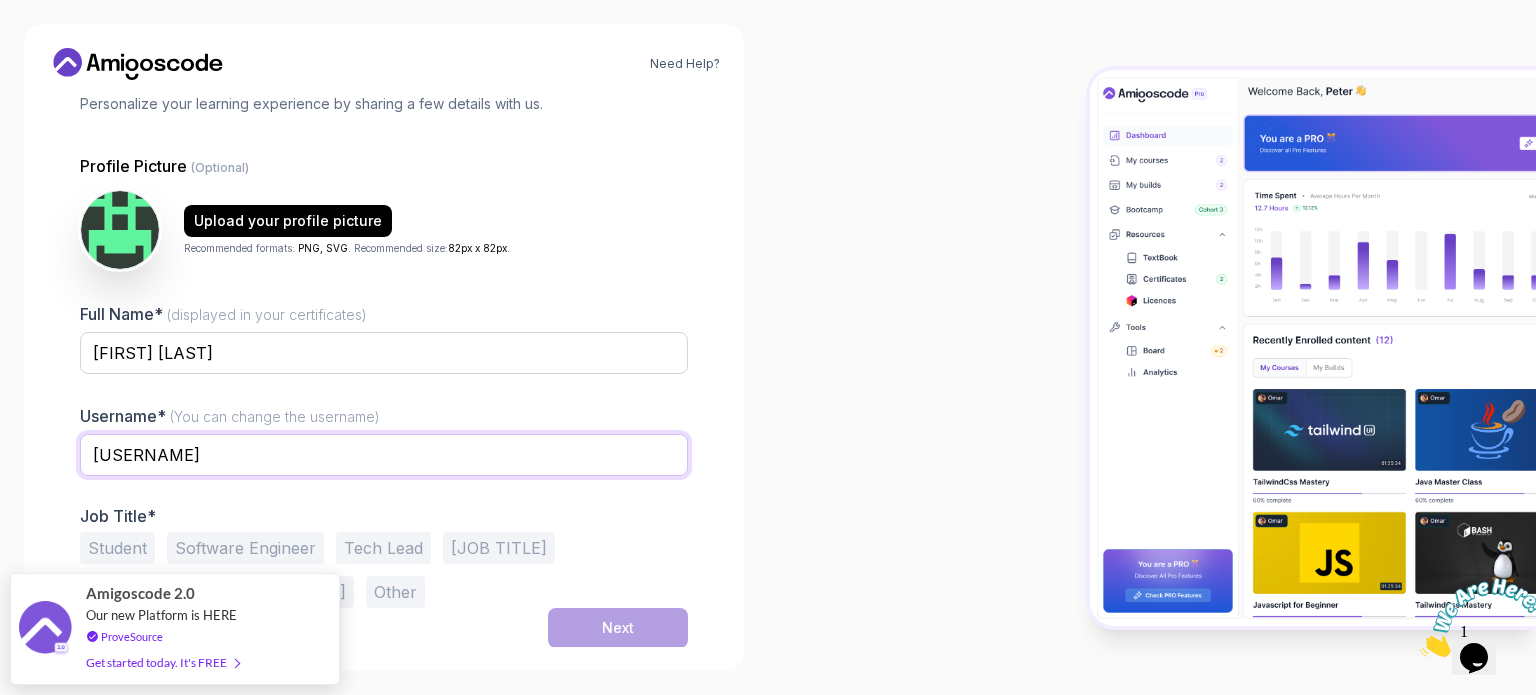 type on "rkaurb" 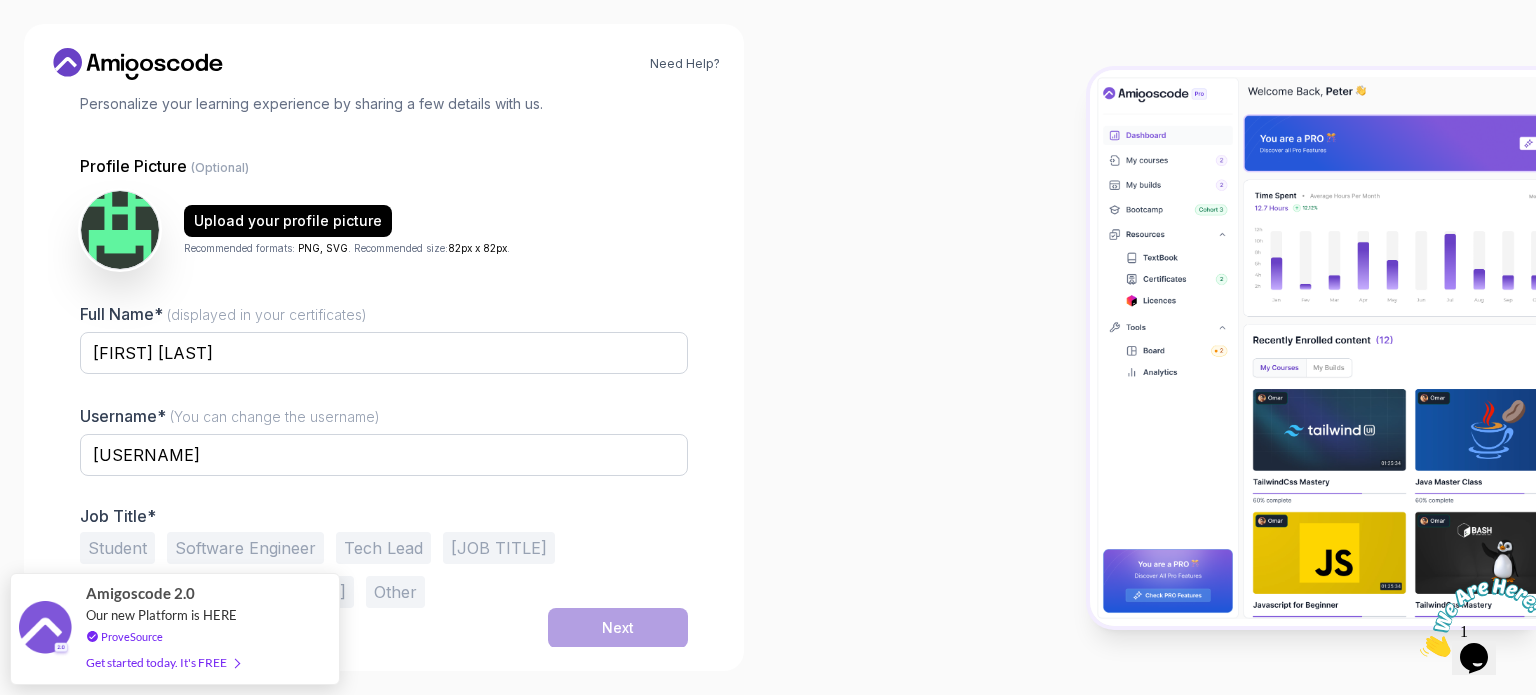 click on "Student" at bounding box center (117, 548) 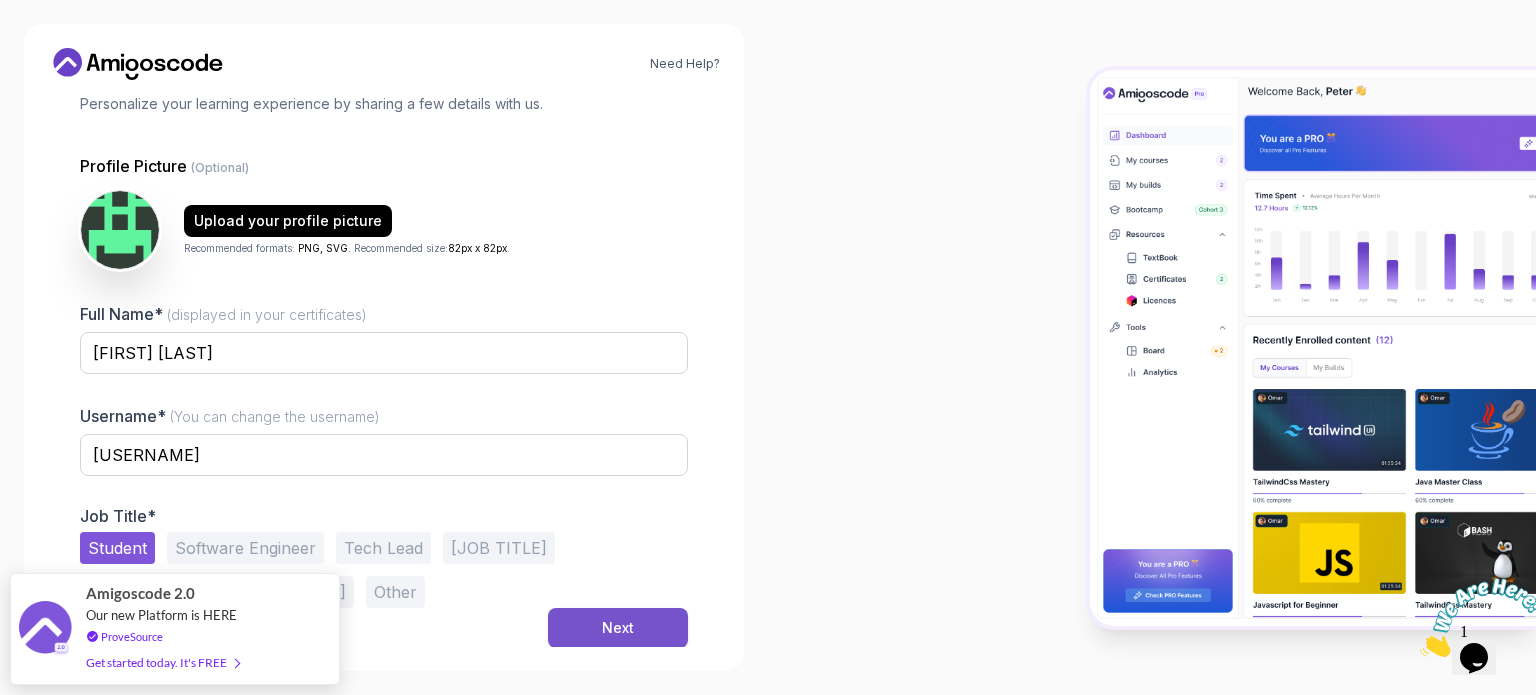 click on "Next" at bounding box center [618, 628] 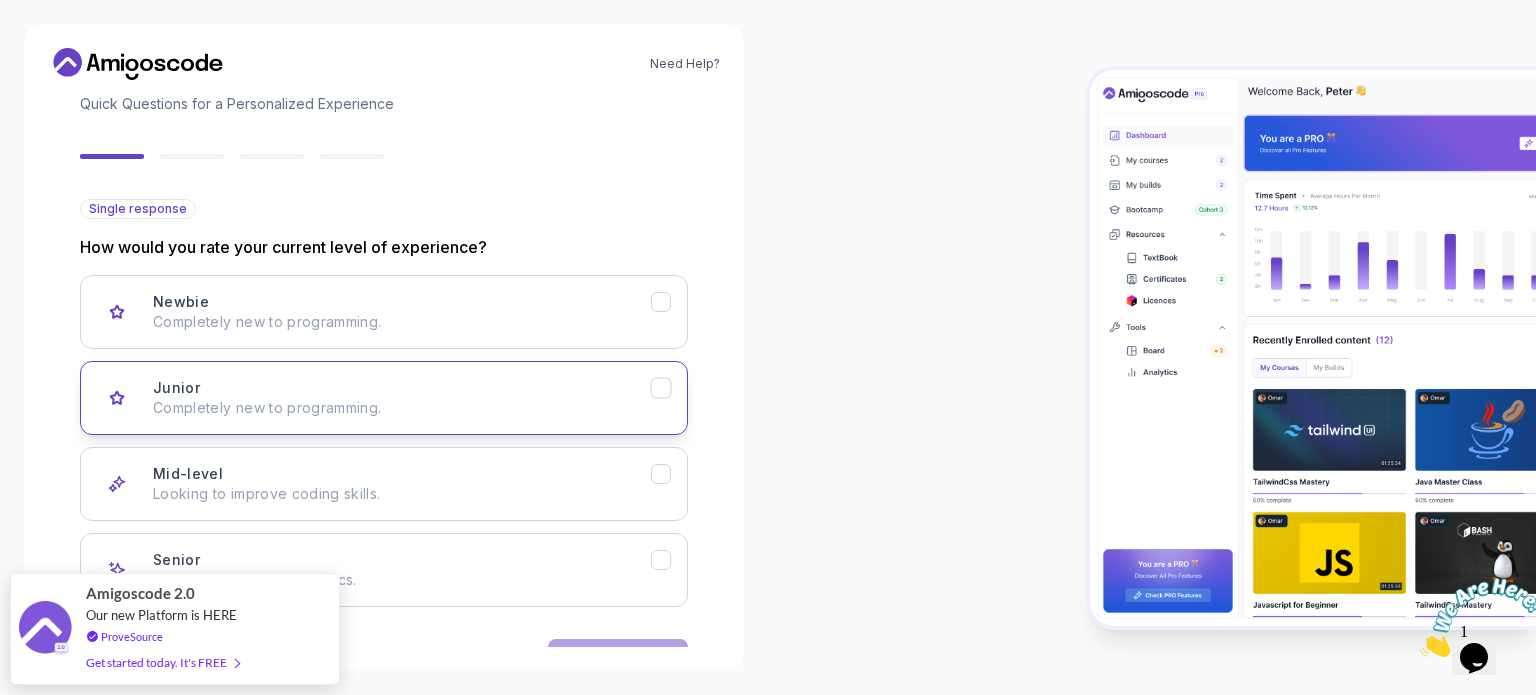 click 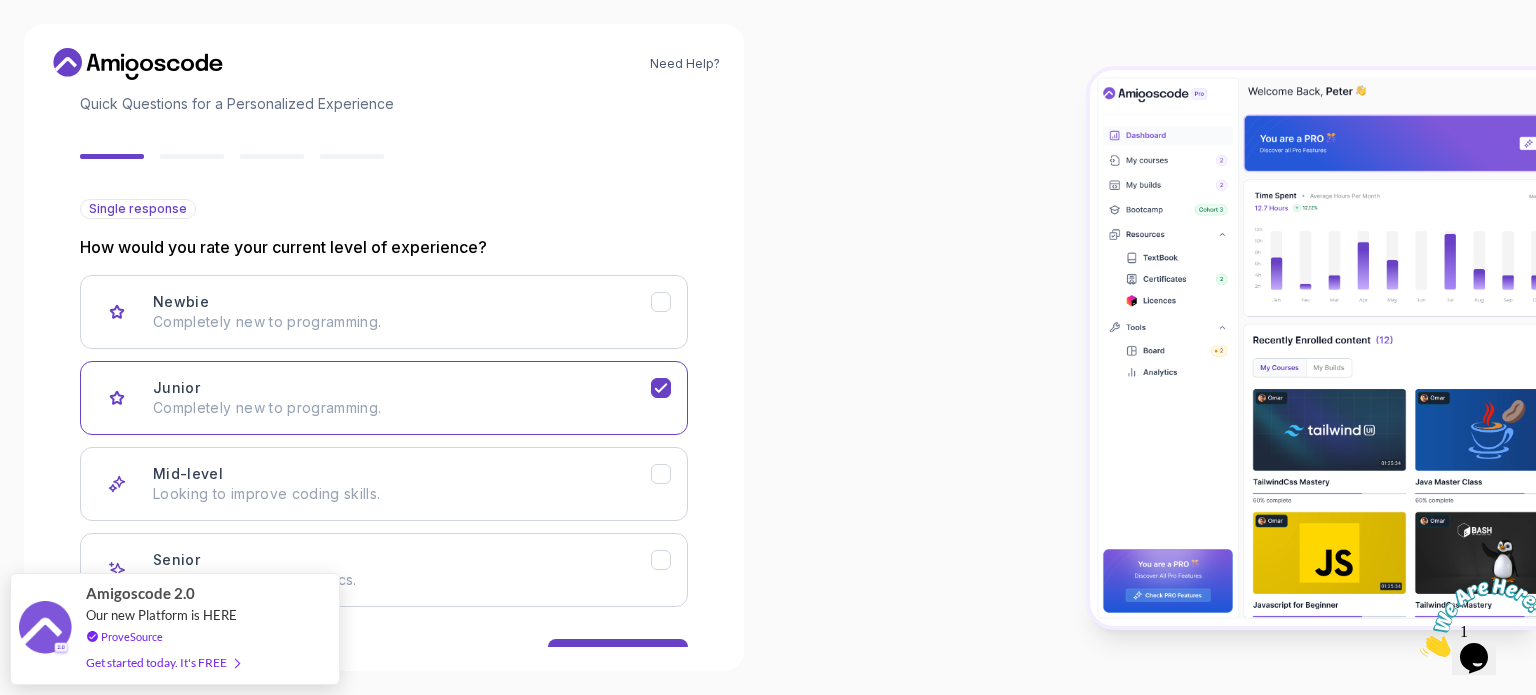 click at bounding box center (1152, 347) 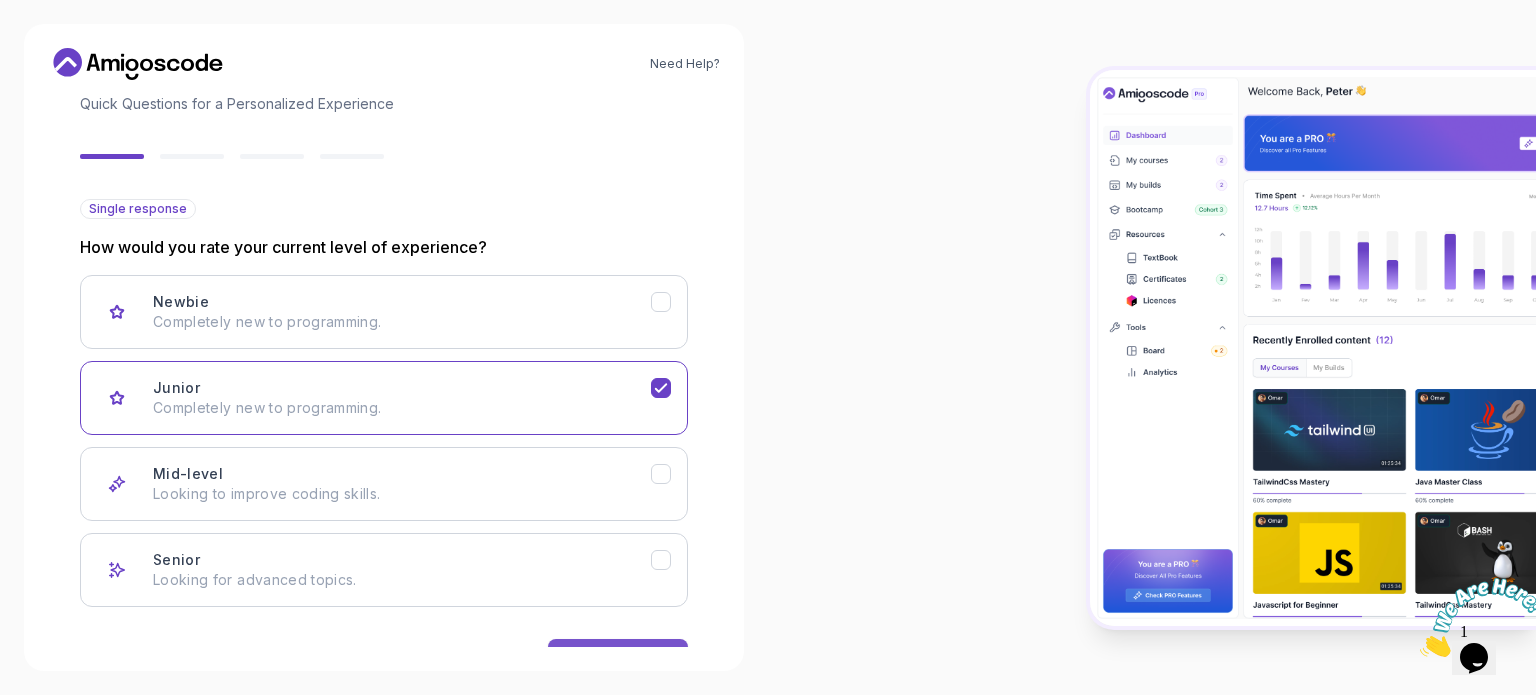 click on "Next" at bounding box center (618, 659) 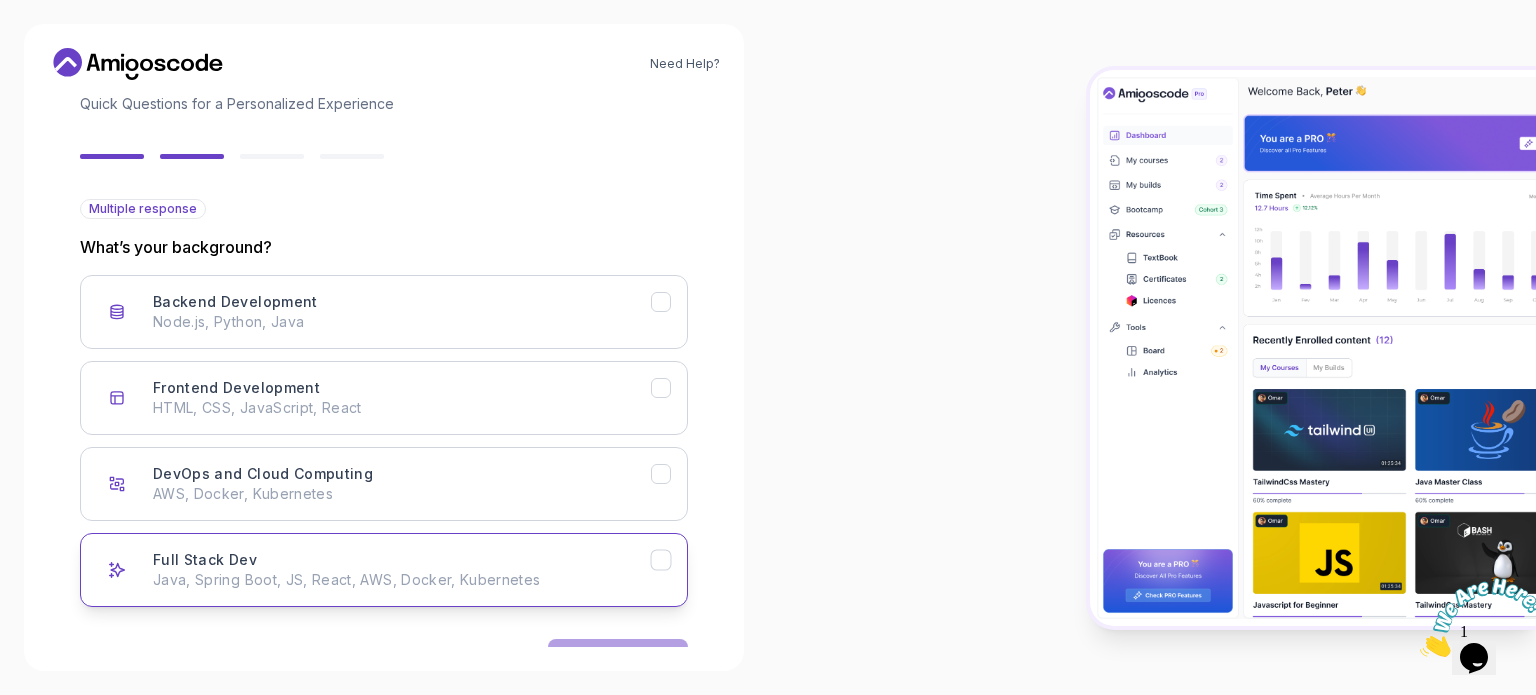click on "Java, Spring Boot, JS, React, AWS, Docker, Kubernetes" at bounding box center [402, 580] 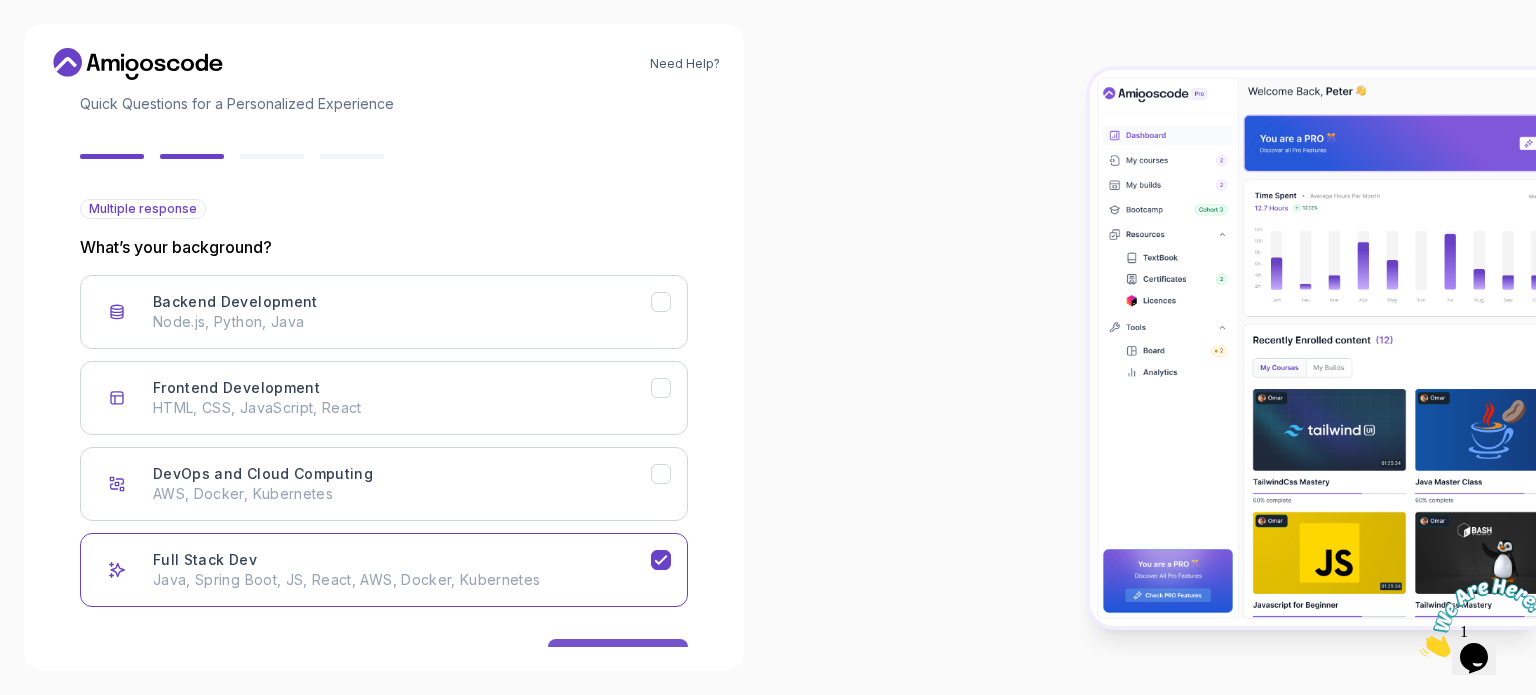 click on "Next" at bounding box center [618, 659] 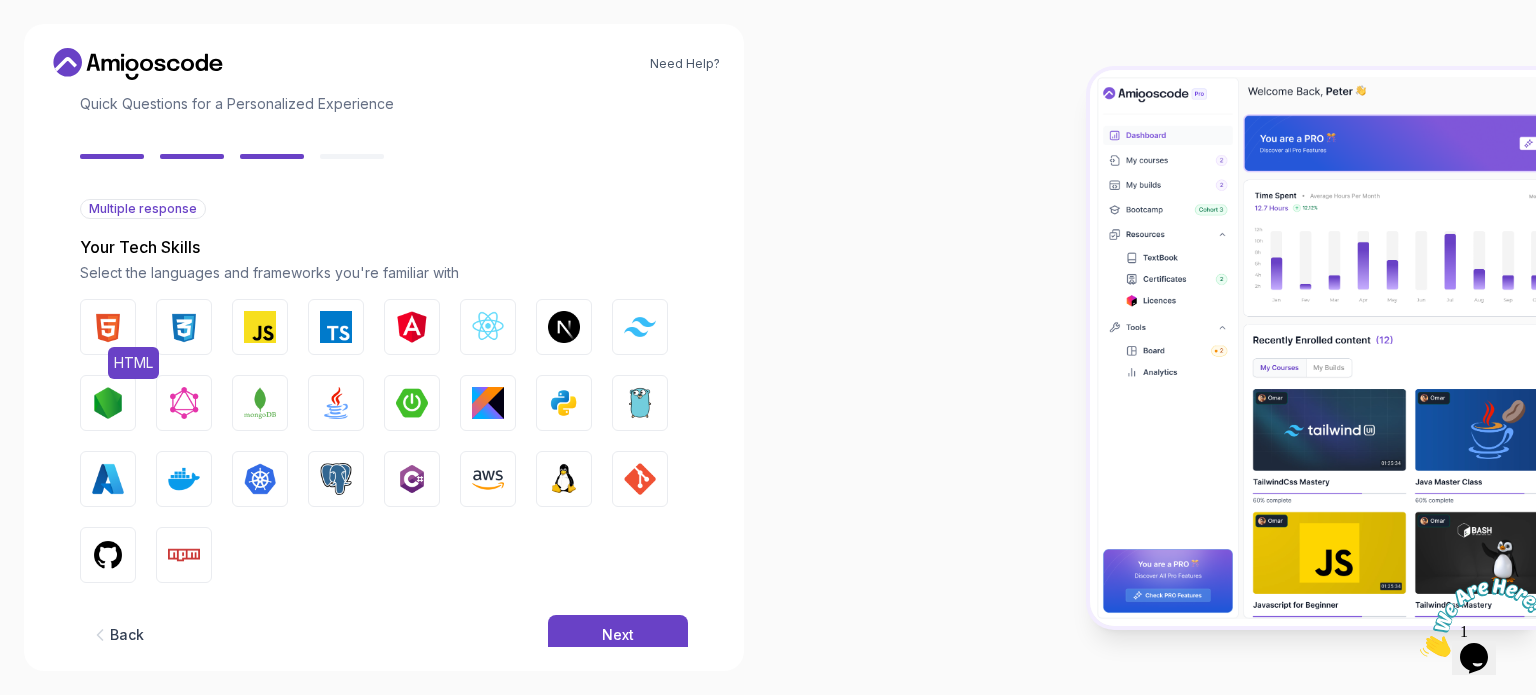 click at bounding box center [108, 327] 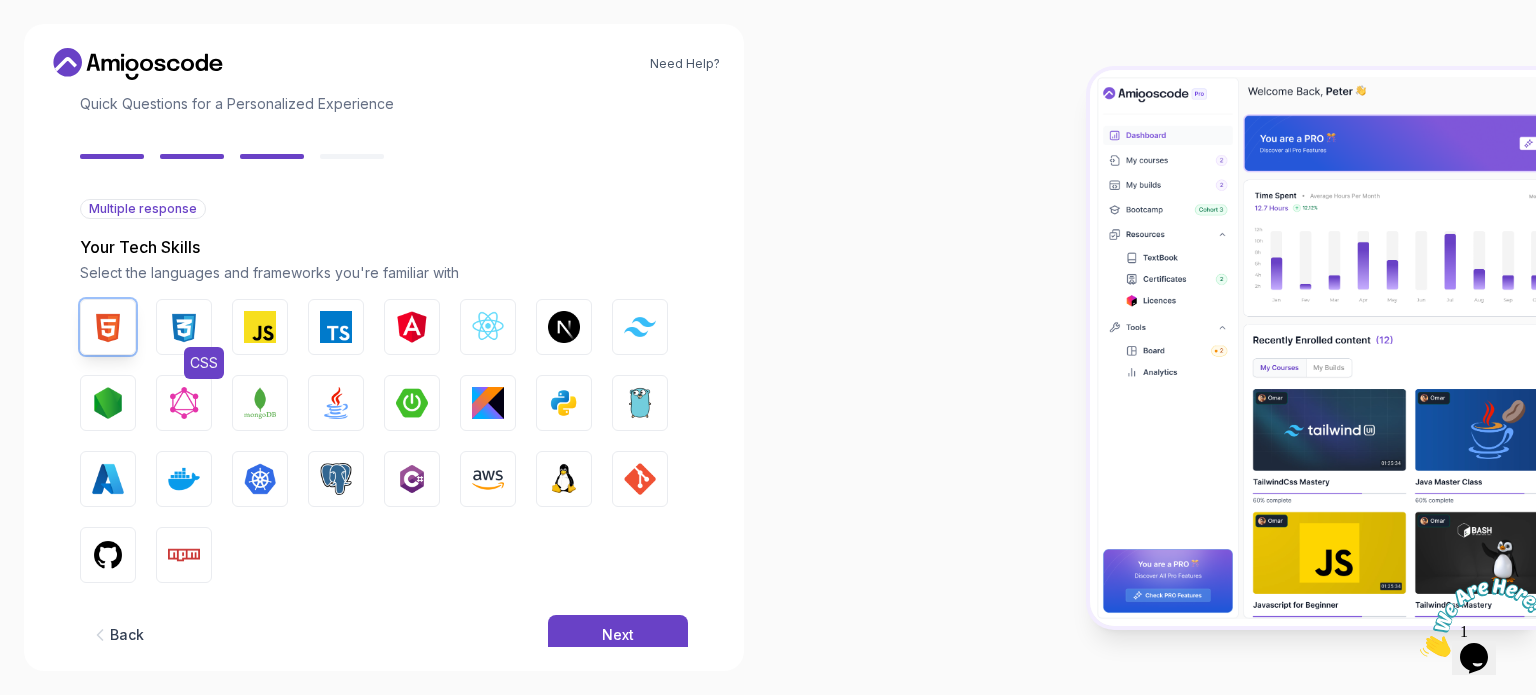click at bounding box center [184, 327] 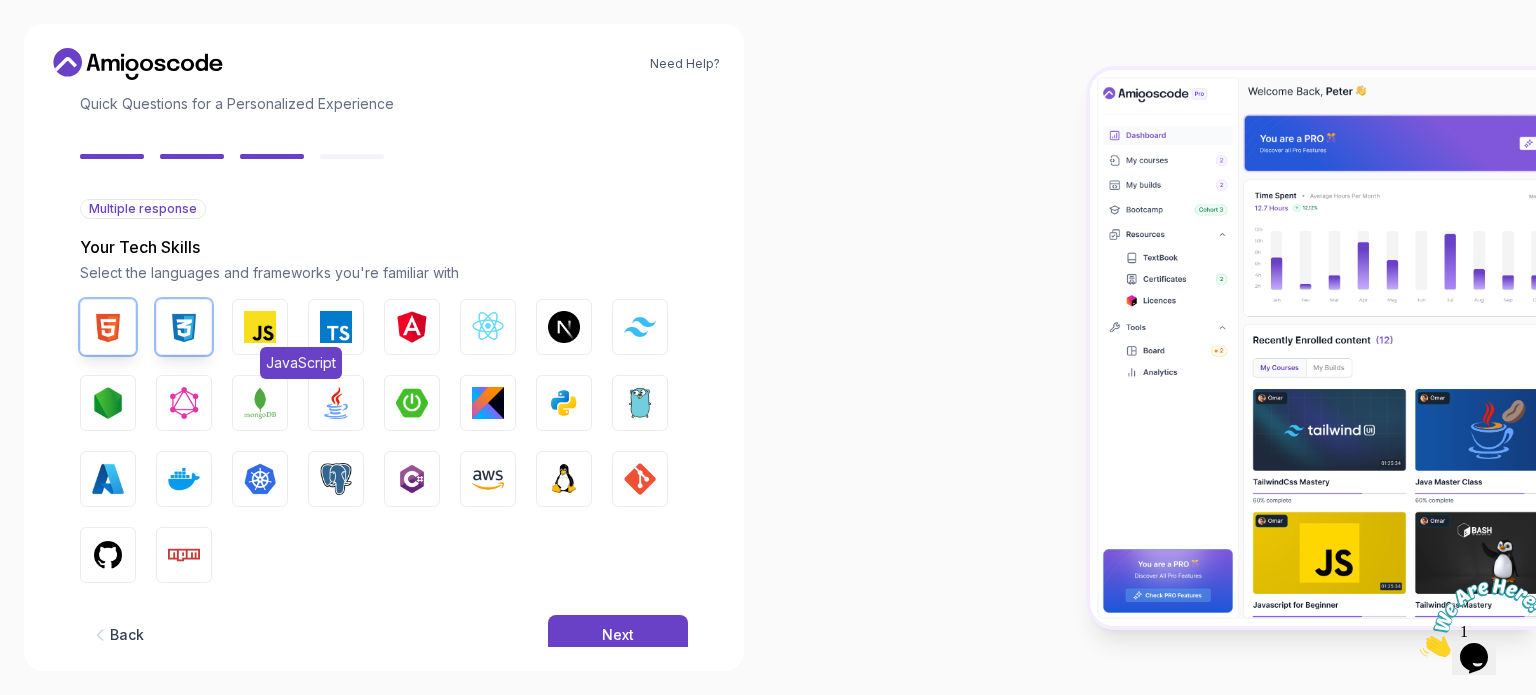 click on "JavaScript" at bounding box center (260, 327) 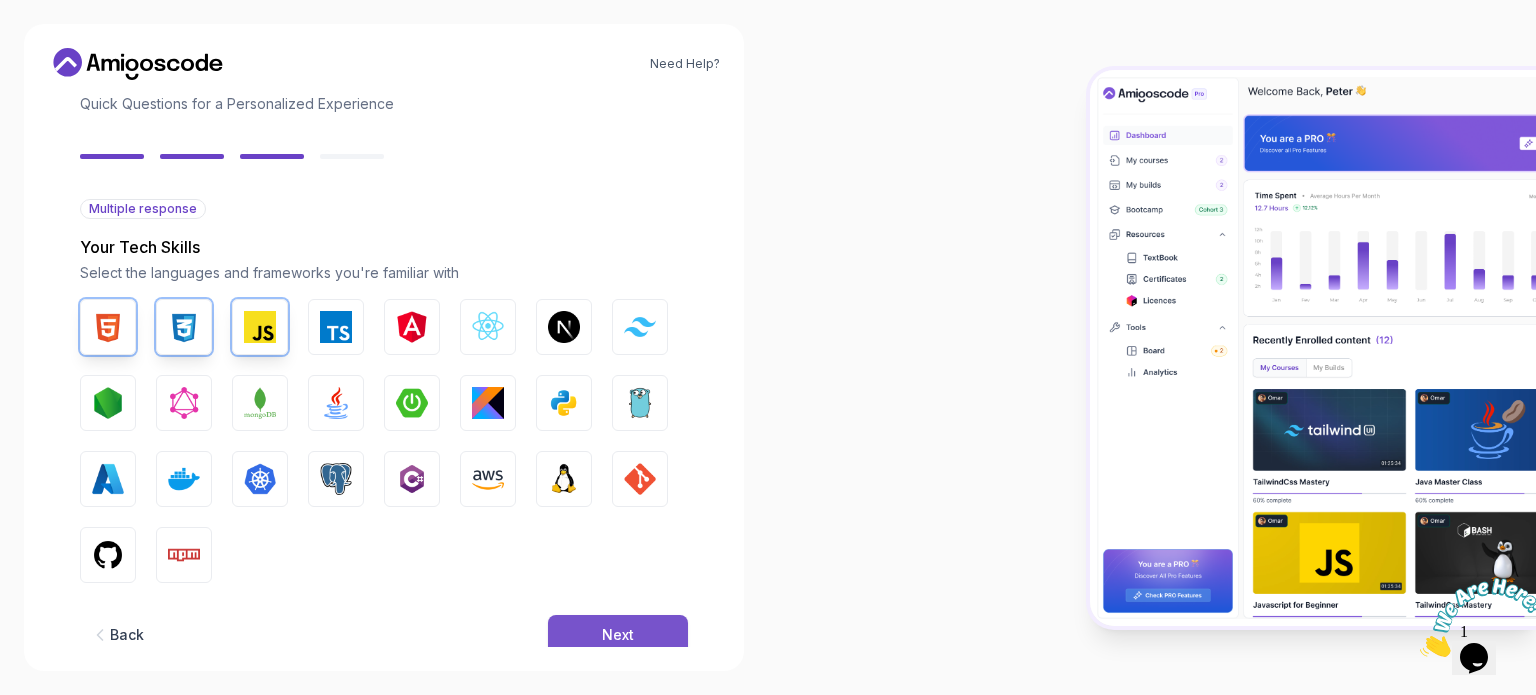click on "Next" at bounding box center (618, 635) 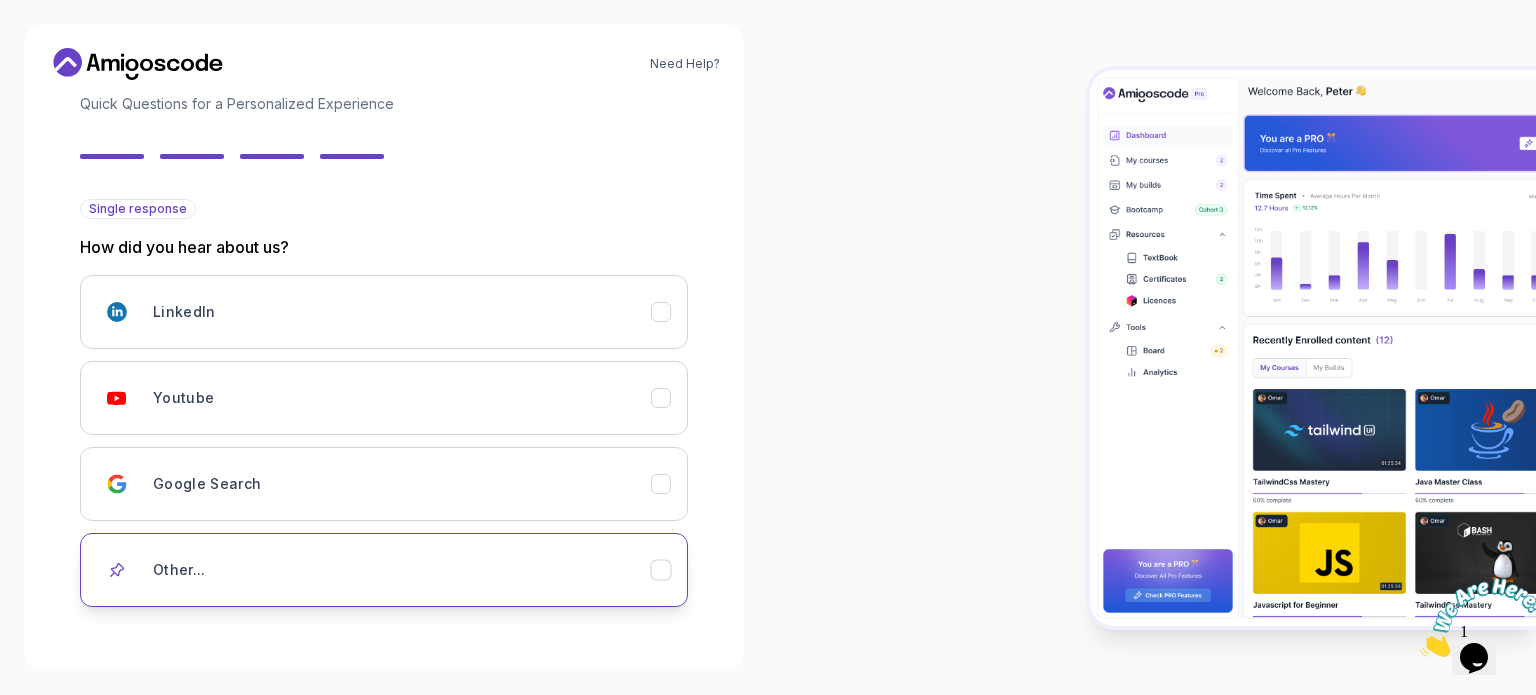 click on "Other..." at bounding box center [402, 570] 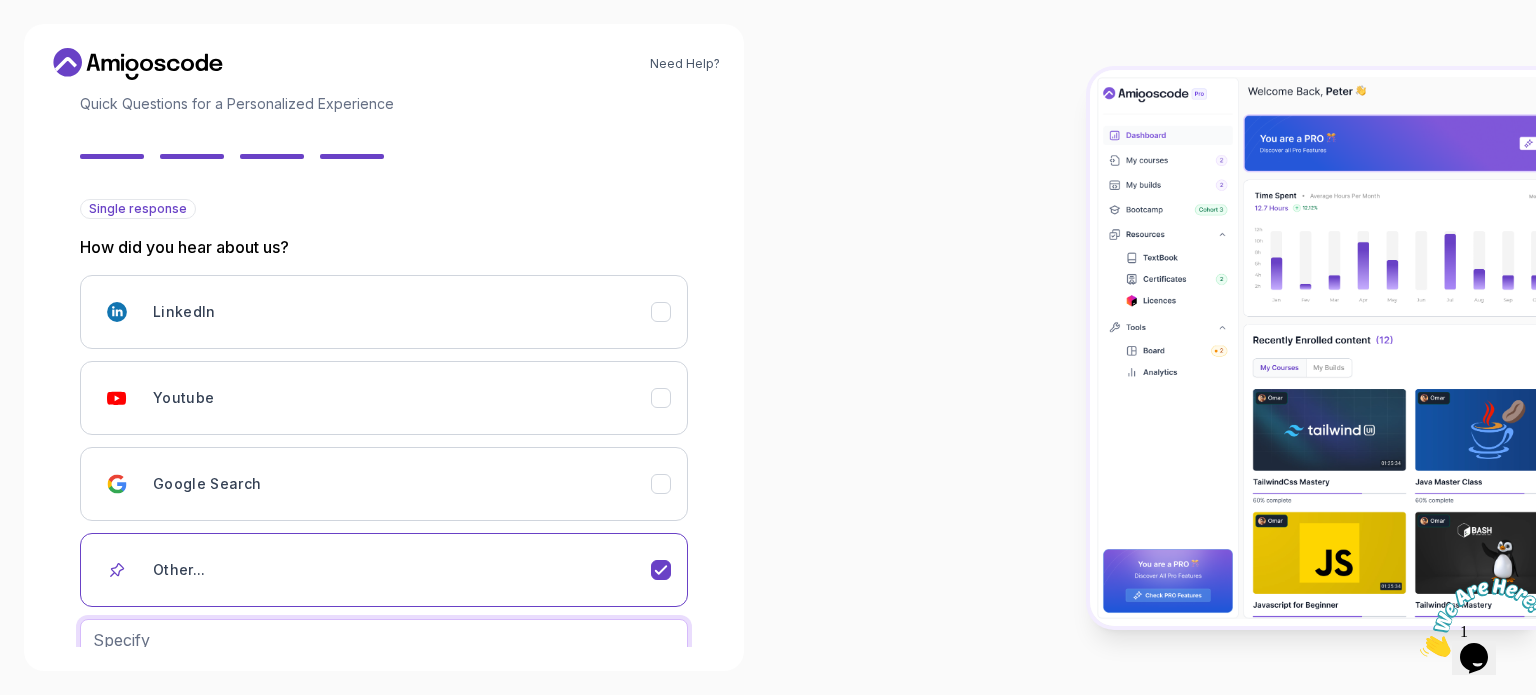click at bounding box center (384, 640) 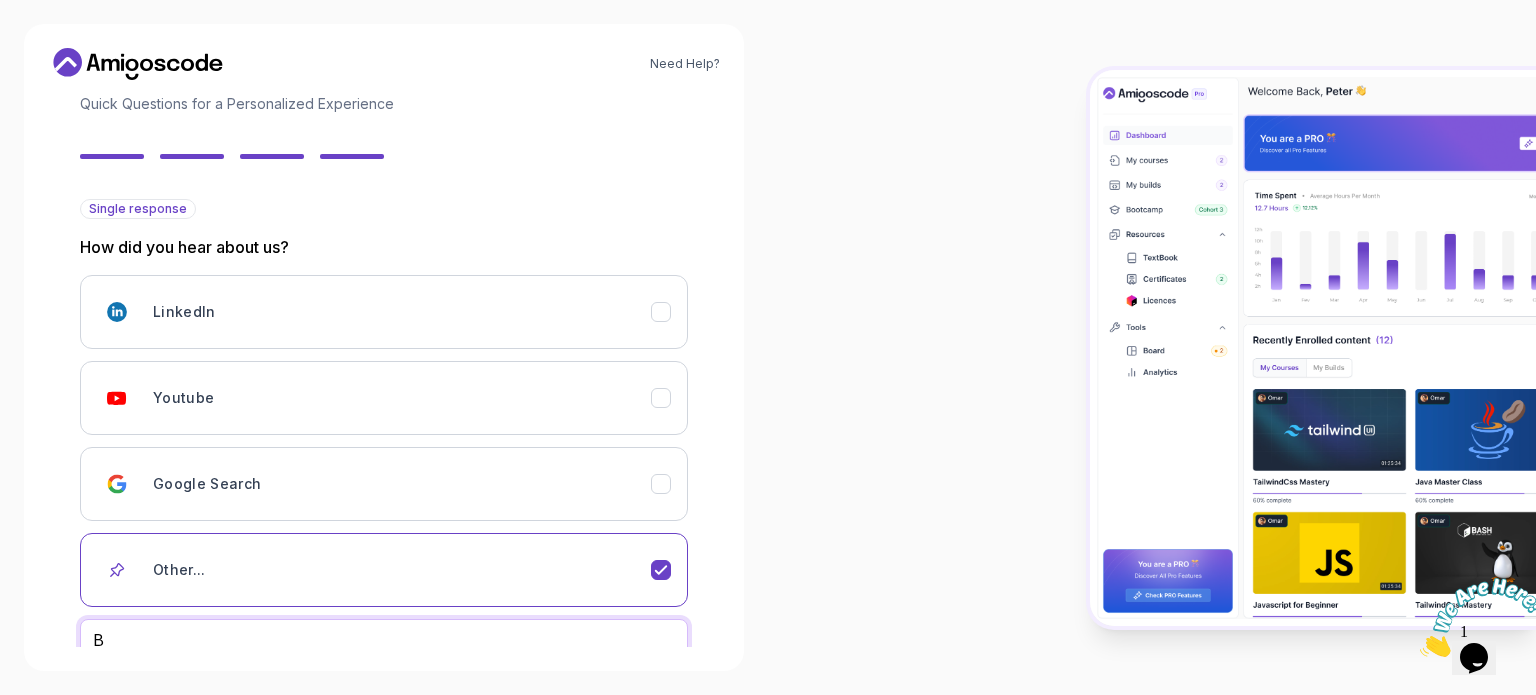 scroll, scrollTop: 139, scrollLeft: 0, axis: vertical 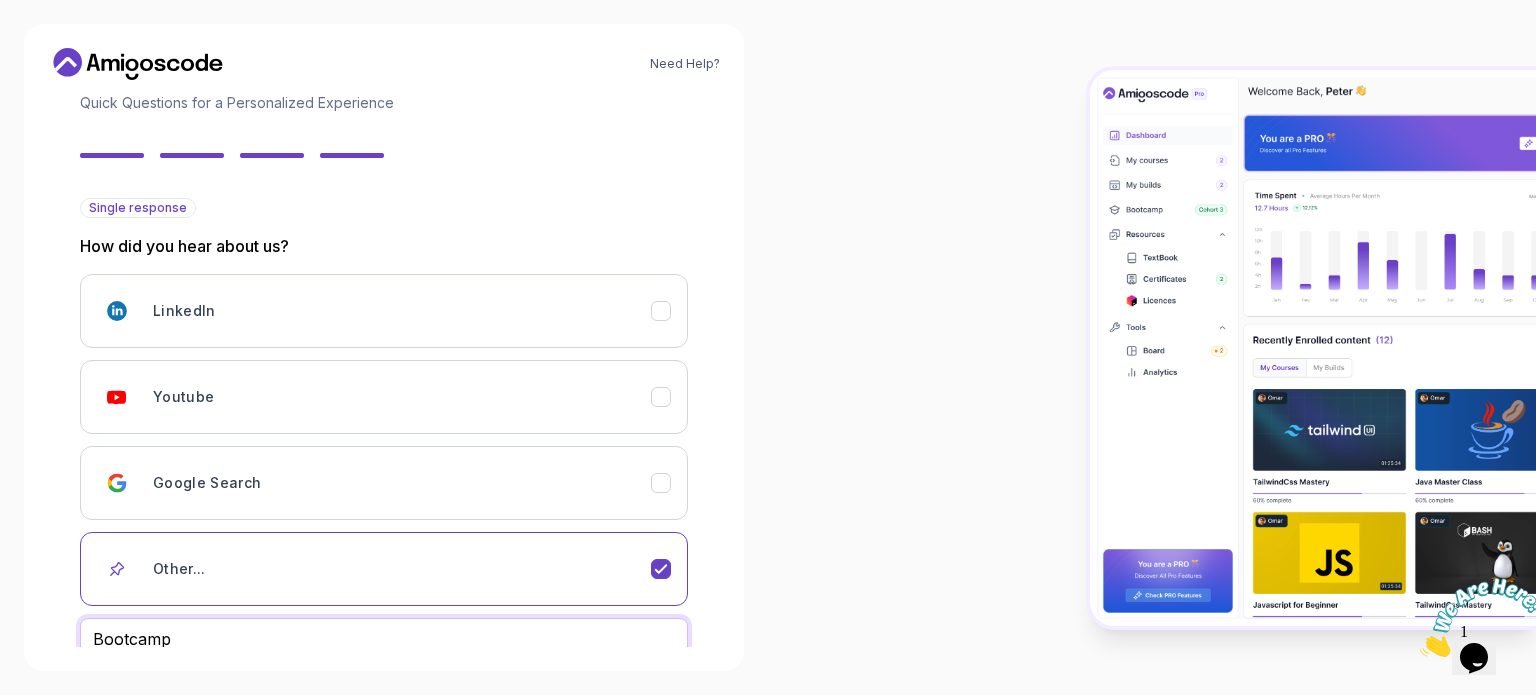 type on "Bootcamp" 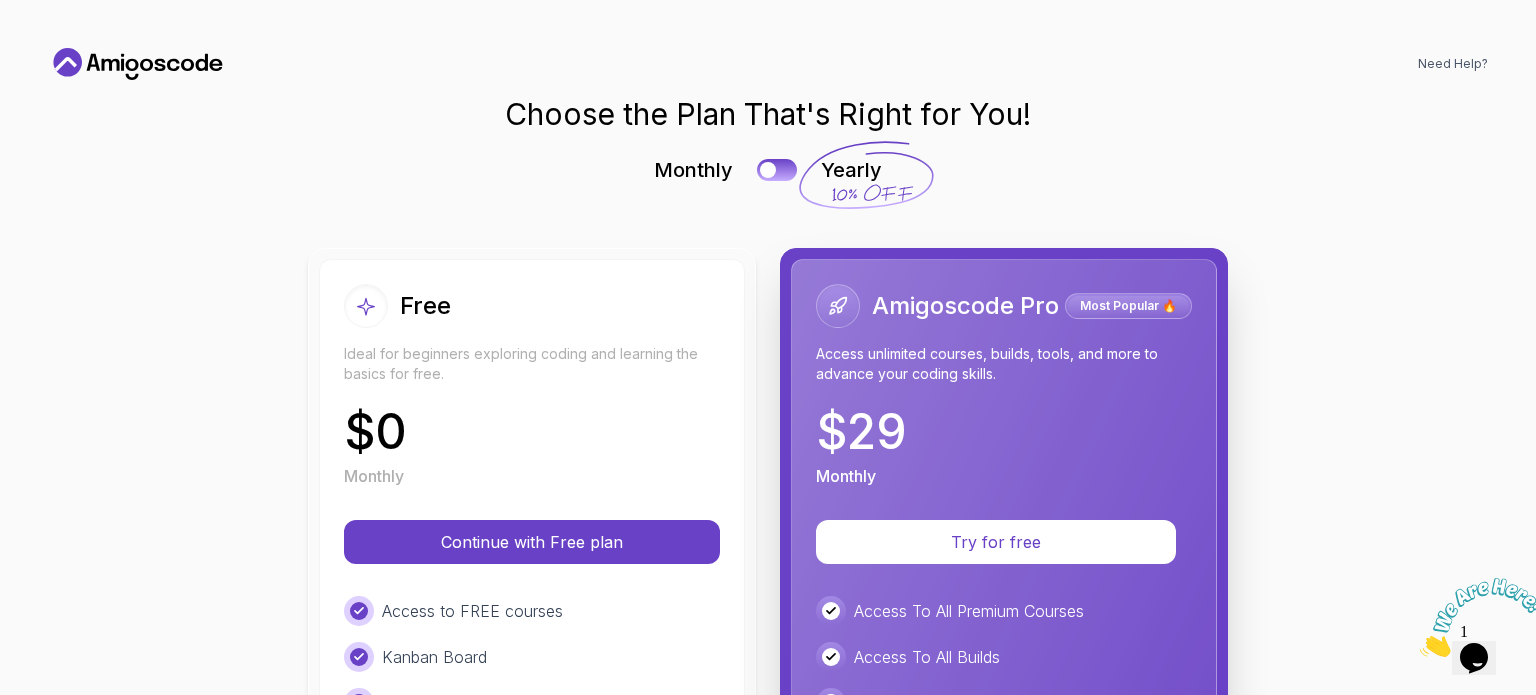 scroll, scrollTop: 0, scrollLeft: 0, axis: both 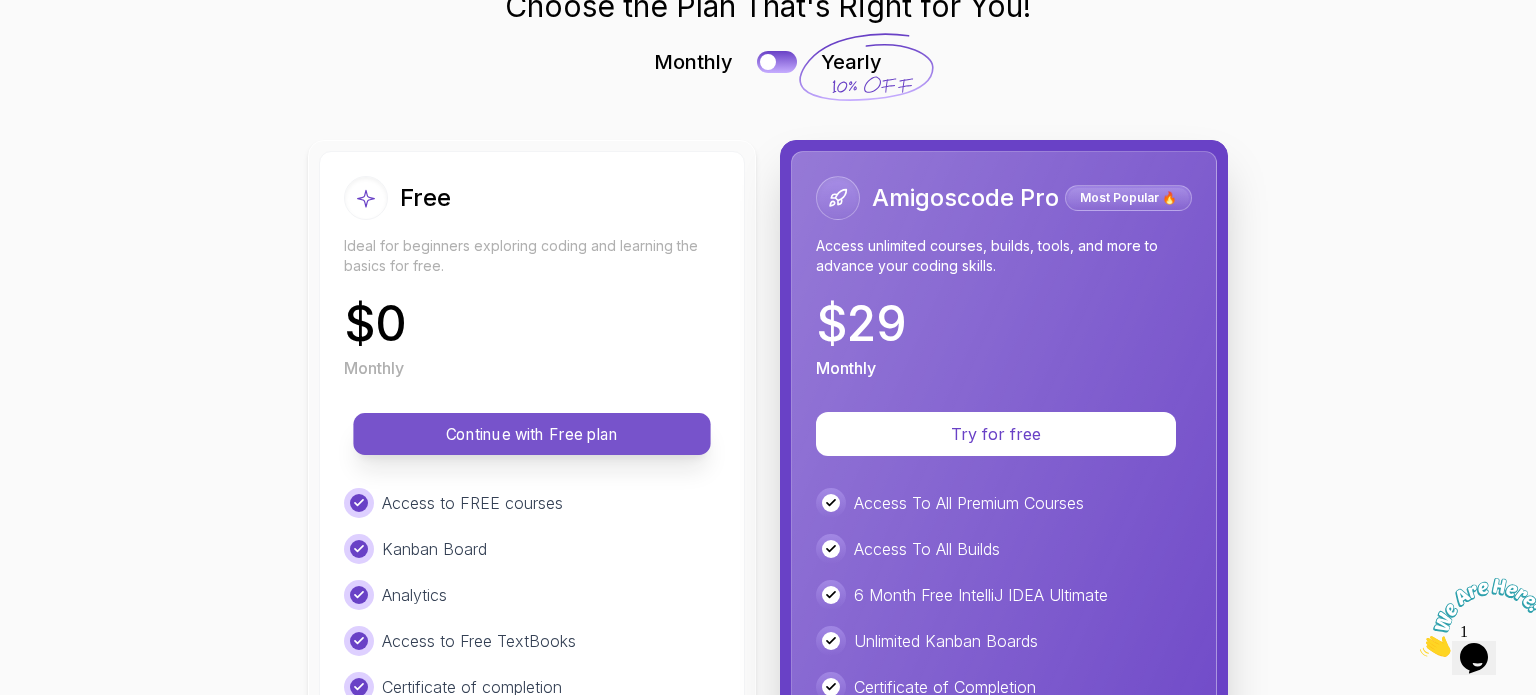 click on "Continue with Free plan" at bounding box center [532, 434] 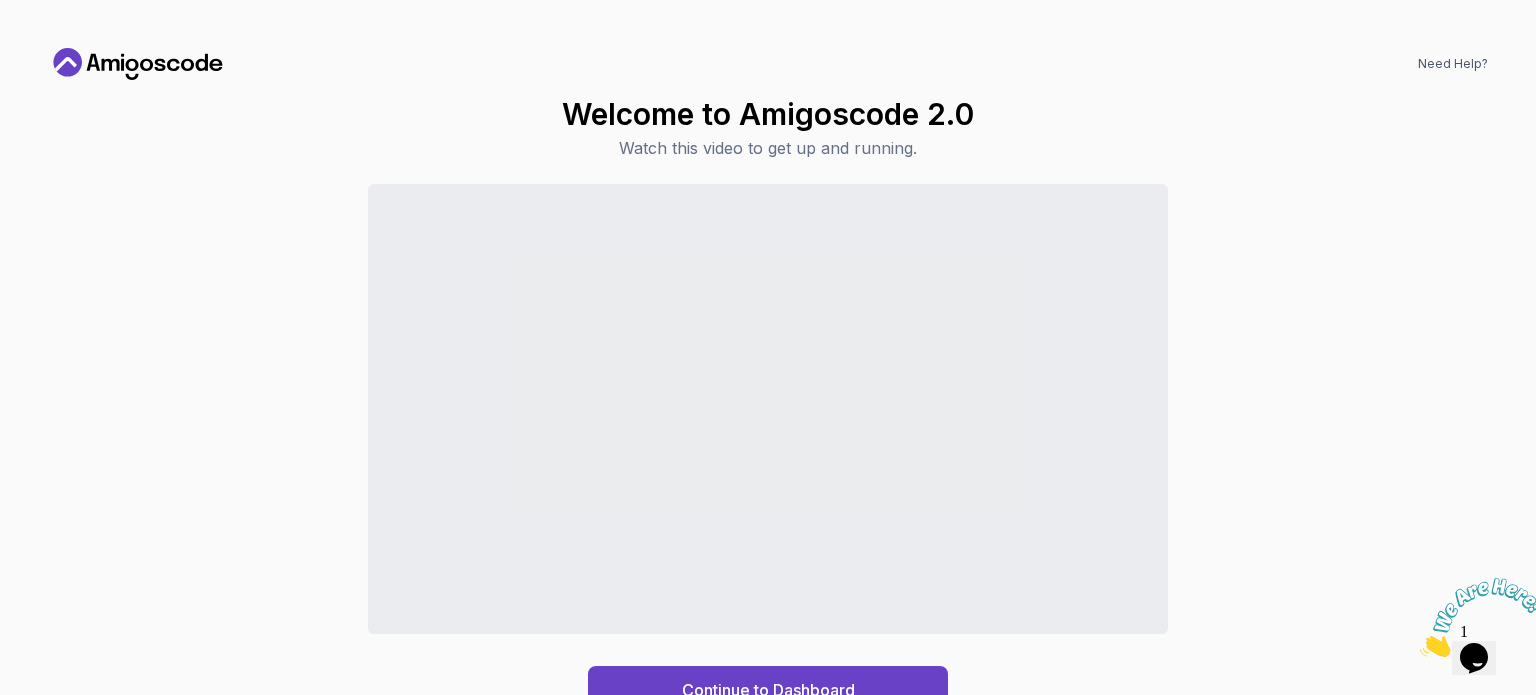 click on "Continue to Dashboard" at bounding box center (768, 449) 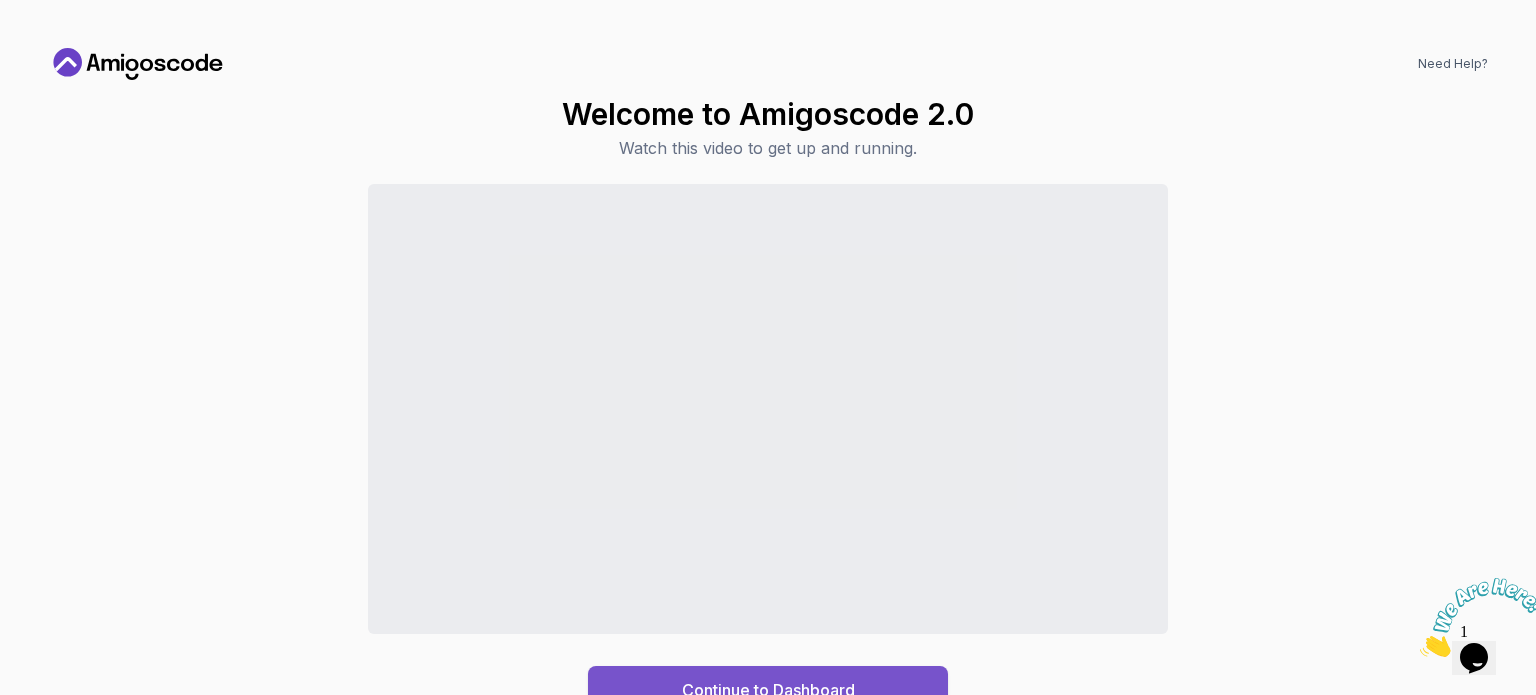 click on "Continue to Dashboard" at bounding box center (768, 690) 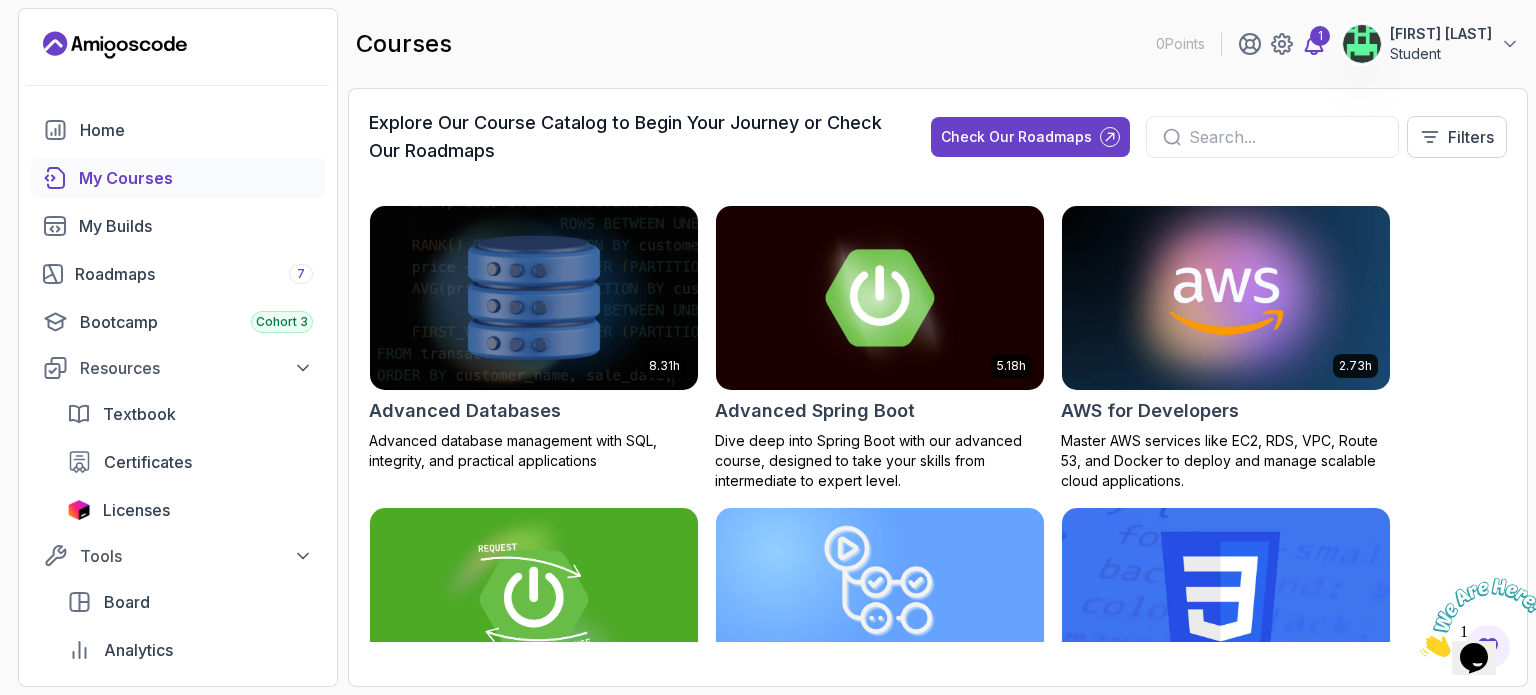 click on "1" at bounding box center [1320, 36] 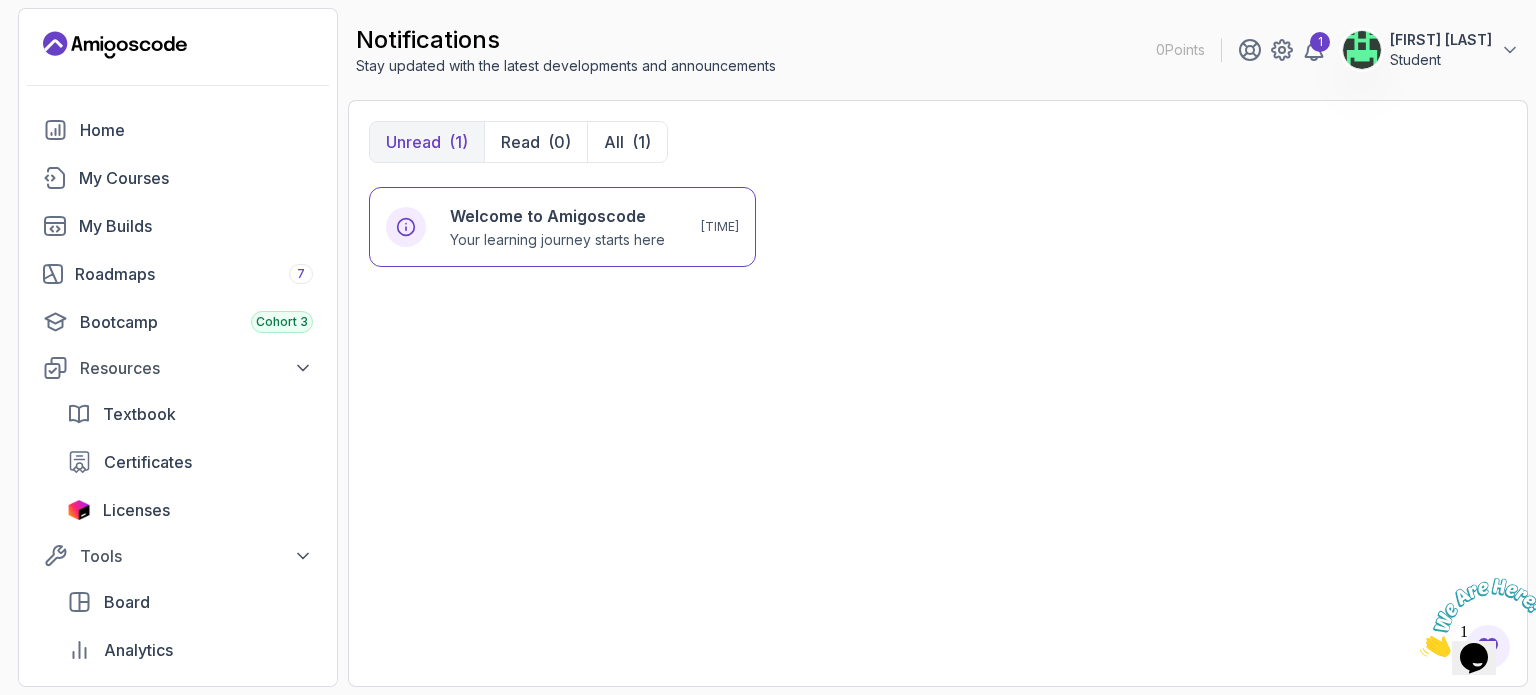 click on "[NAME]" at bounding box center [1441, 40] 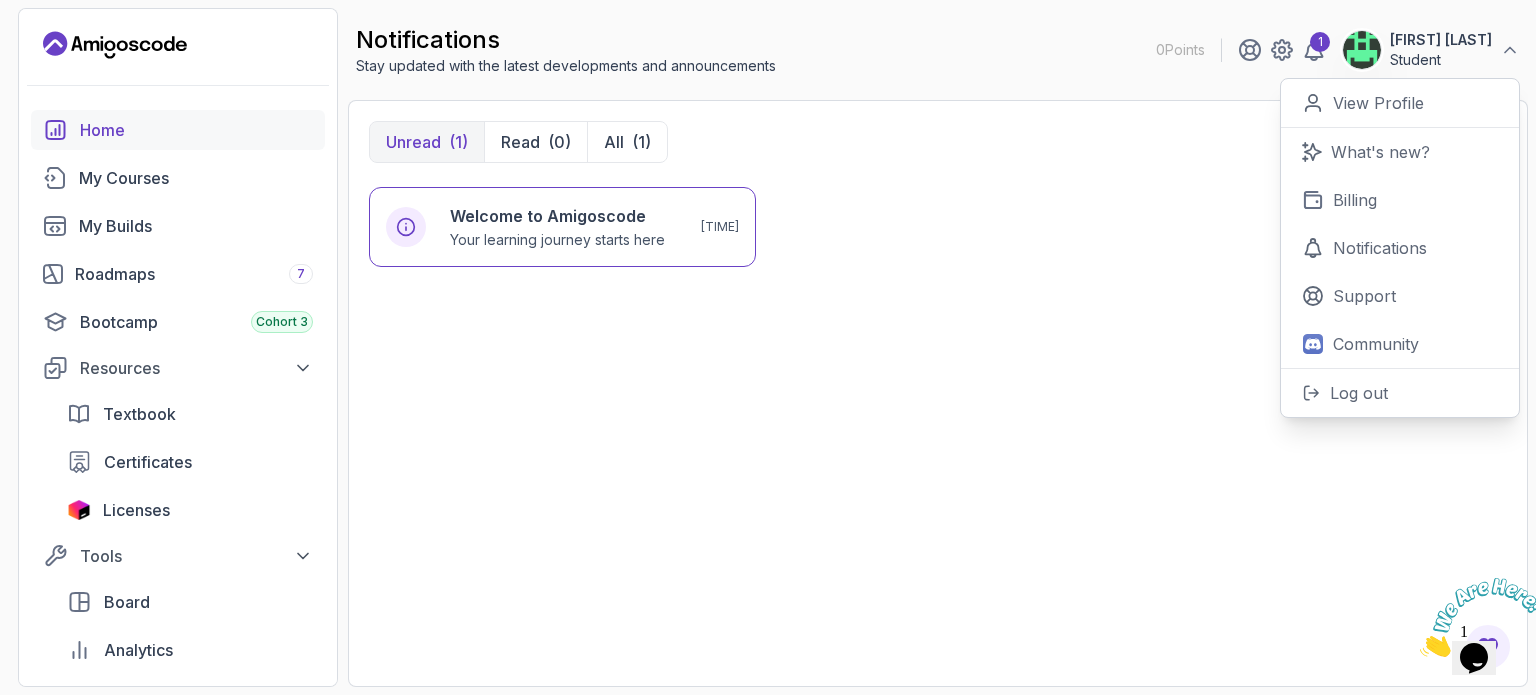 click on "Home" at bounding box center (196, 130) 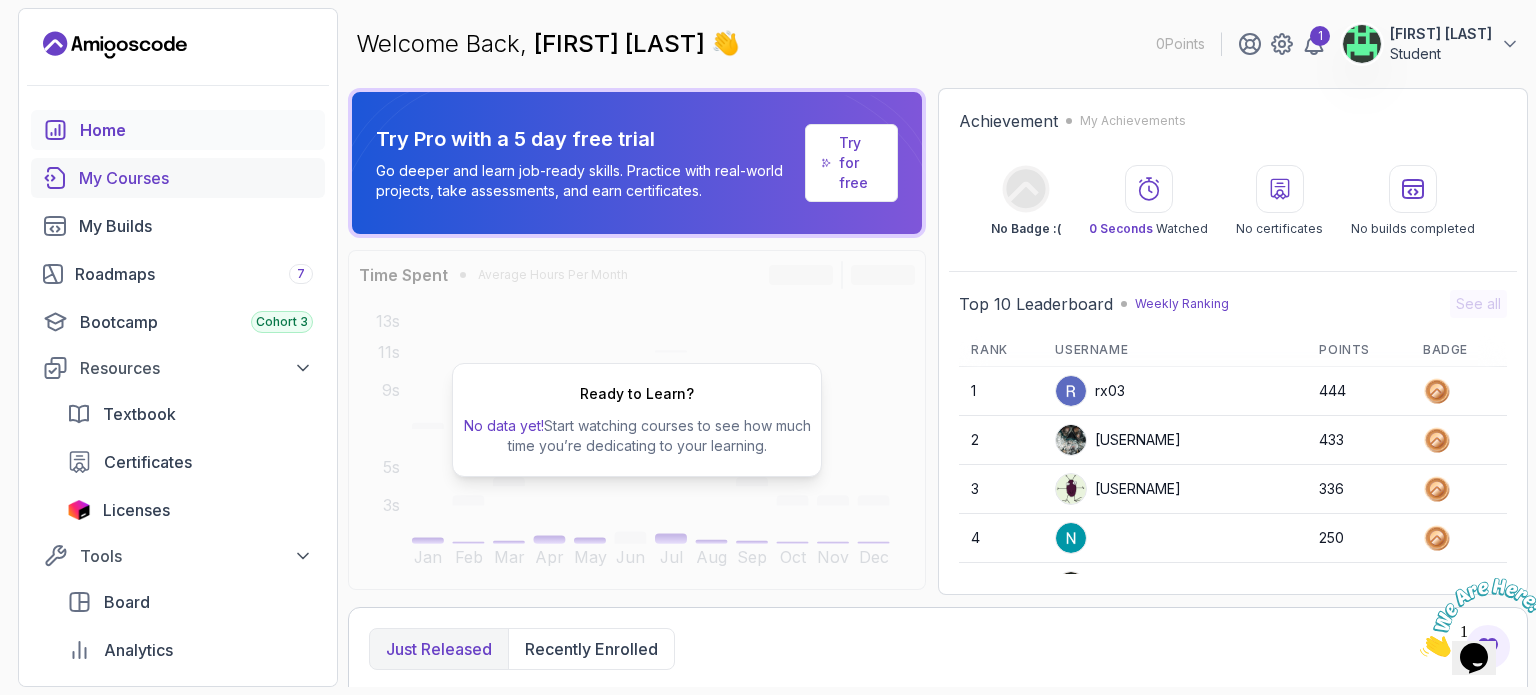 click on "My Courses" at bounding box center [196, 178] 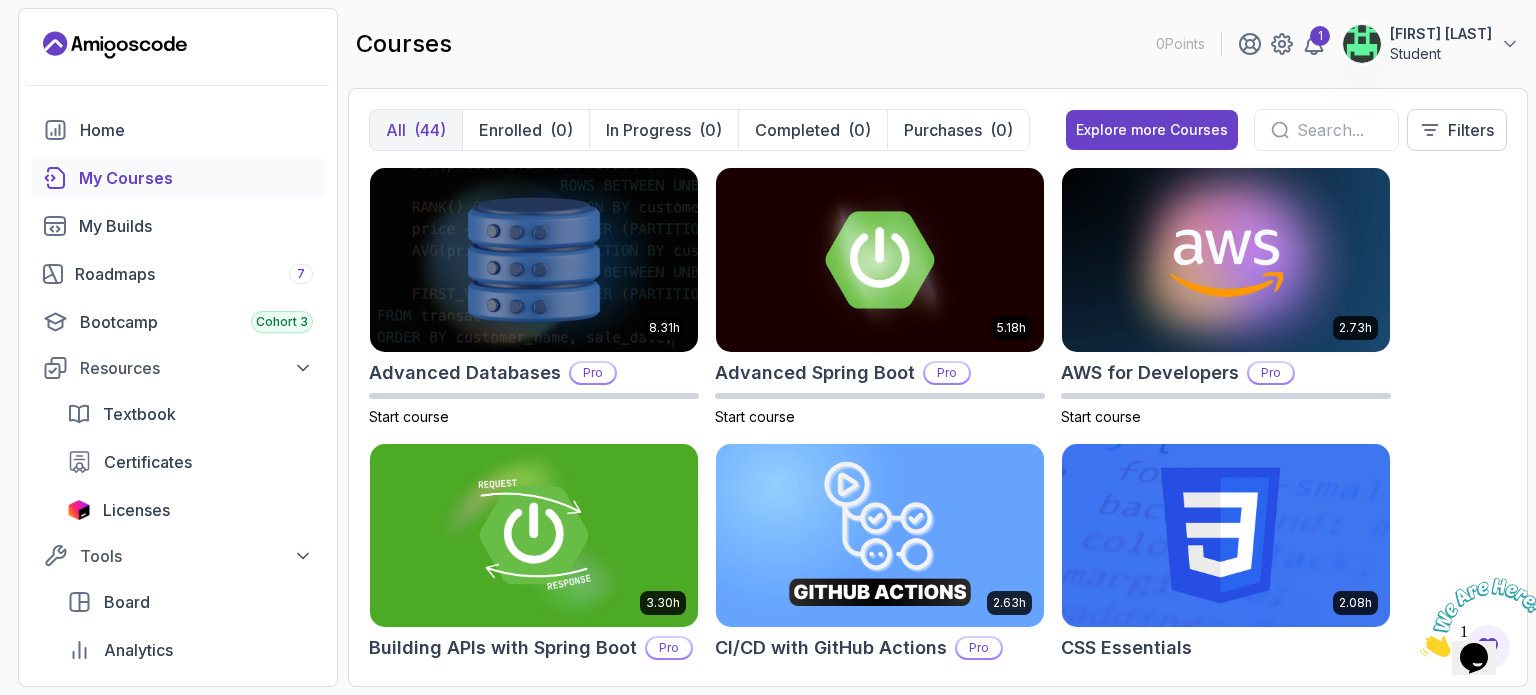 click on "8.31h Advanced Databases Pro Start course 5.18h Advanced Spring Boot Pro Start course 2.73h AWS for Developers Pro Start course 3.30h Building APIs with Spring Boot Pro Start course 2.63h CI/CD with GitHub Actions Pro Start course 2.08h CSS Essentials Start course 1.70h Database Design & Implementation Pro Start course 1.45h Docker for Java Developers Pro Start course 4.64h Docker For Professionals Pro Start course 10.13h Git for Professionals Pro Start course 2.55h Git & GitHub Fundamentals Start course 2.10h GitHub Toolkit Pro Start course 1.84h HTML Essentials Start course 5.57h IntelliJ IDEA Developer Guide Pro Start course 1.72h Java Data Structures Pro Start course 2.41h Java for Beginners Start course 9.18h Java for Developers Pro Start course 1.13h Java Generics Pro Start course 1.67h Java Integration Testing Pro Start course 2.82h Java Object Oriented Programming Pro Start course 26m Java Streams Essentials Start course 2.08h Java Streams Pro Start course 1.42h Stripe Checkout Pro Start course 38m" at bounding box center [938, 416] 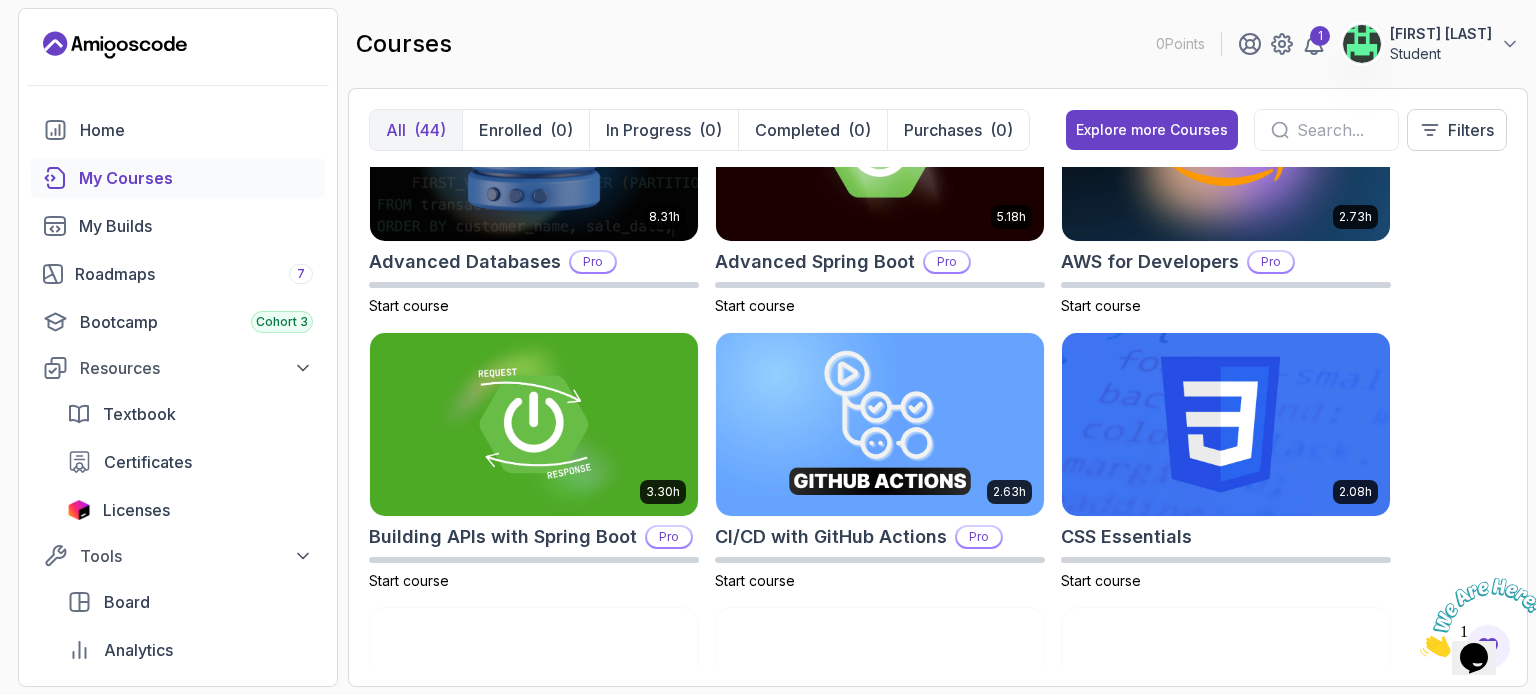 scroll, scrollTop: 0, scrollLeft: 0, axis: both 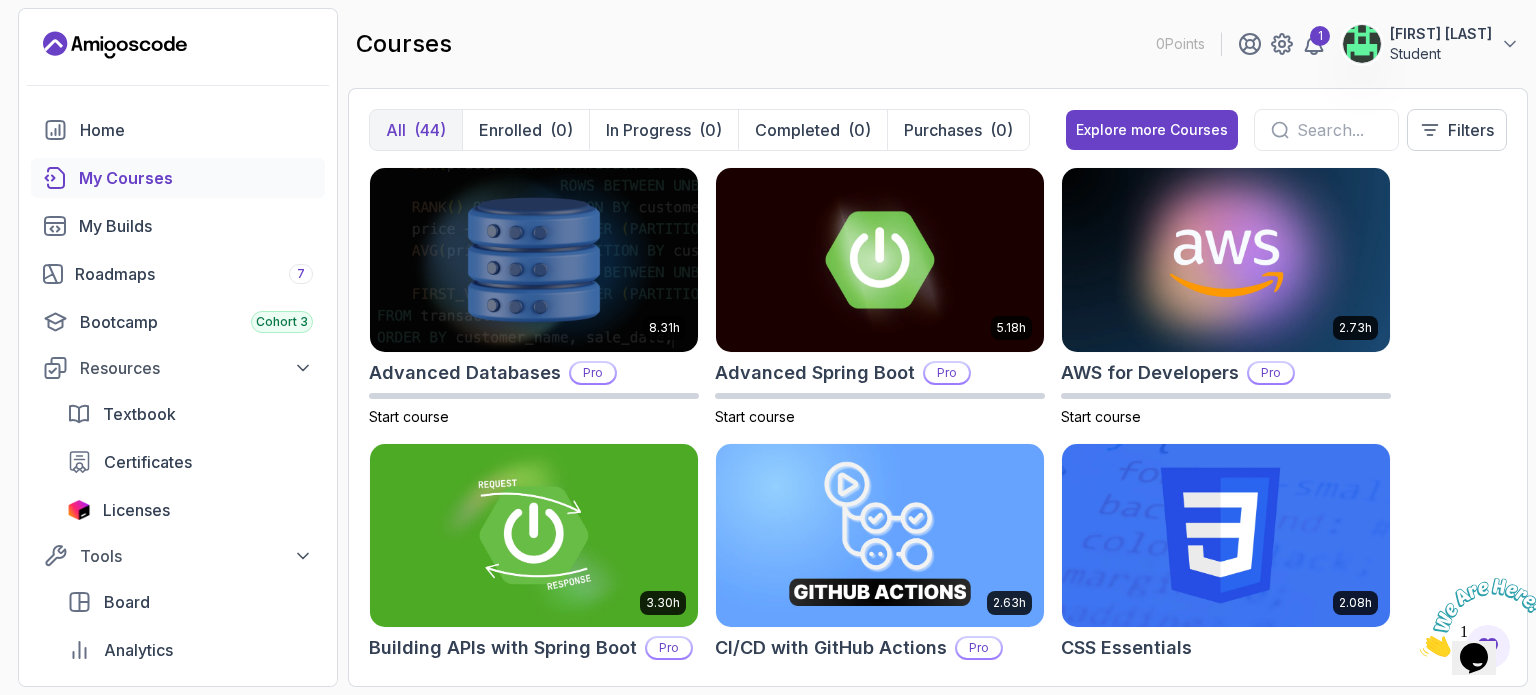 click on "8.31h Advanced Databases Pro Start course 5.18h Advanced Spring Boot Pro Start course 2.73h AWS for Developers Pro Start course 3.30h Building APIs with Spring Boot Pro Start course 2.63h CI/CD with GitHub Actions Pro Start course 2.08h CSS Essentials Start course 1.70h Database Design & Implementation Pro Start course 1.45h Docker for Java Developers Pro Start course 4.64h Docker For Professionals Pro Start course 10.13h Git for Professionals Pro Start course 2.55h Git & GitHub Fundamentals Start course 2.10h GitHub Toolkit Pro Start course 1.84h HTML Essentials Start course 5.57h IntelliJ IDEA Developer Guide Pro Start course 1.72h Java Data Structures Pro Start course 2.41h Java for Beginners Start course 9.18h Java for Developers Pro Start course 1.13h Java Generics Pro Start course 1.67h Java Integration Testing Pro Start course 2.82h Java Object Oriented Programming Pro Start course 26m Java Streams Essentials Start course 2.08h Java Streams Pro Start course 1.42h Stripe Checkout Pro Start course 38m" at bounding box center (938, 416) 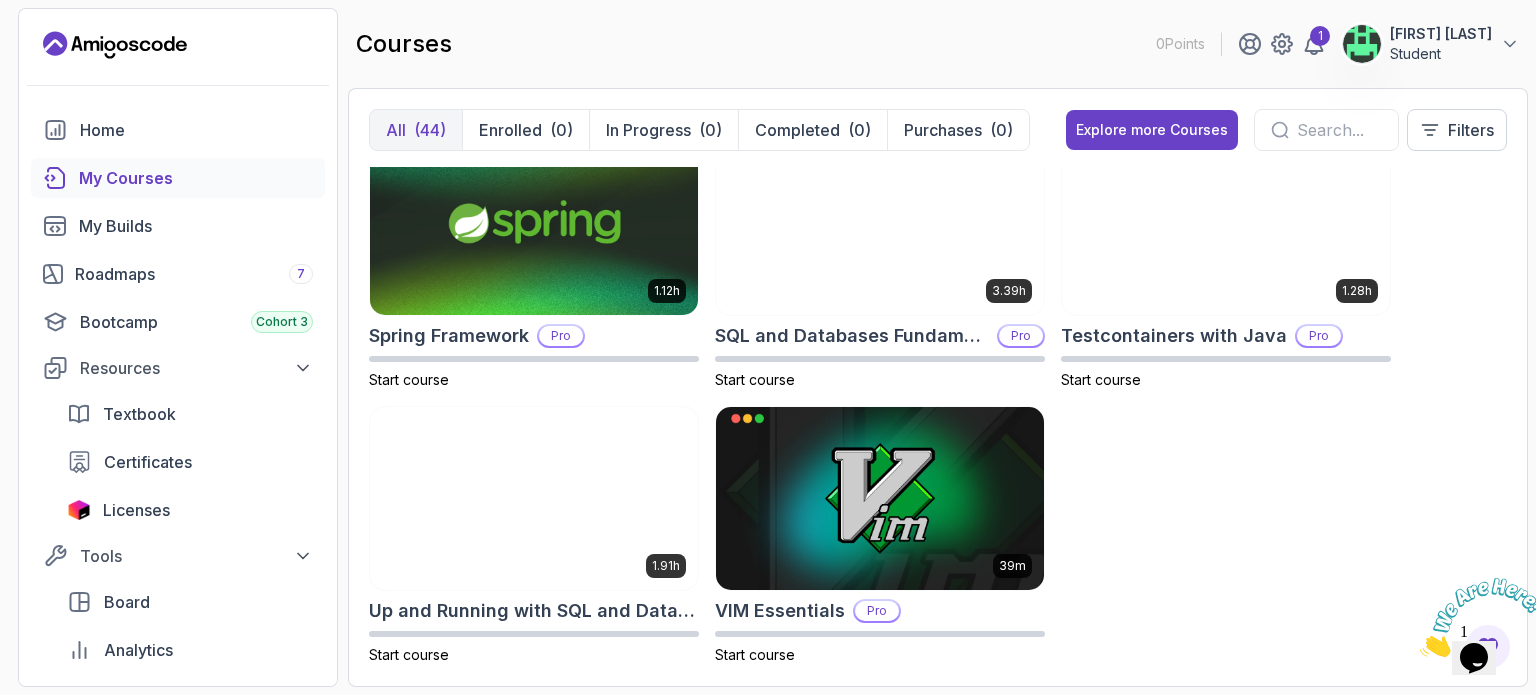 scroll, scrollTop: 3640, scrollLeft: 0, axis: vertical 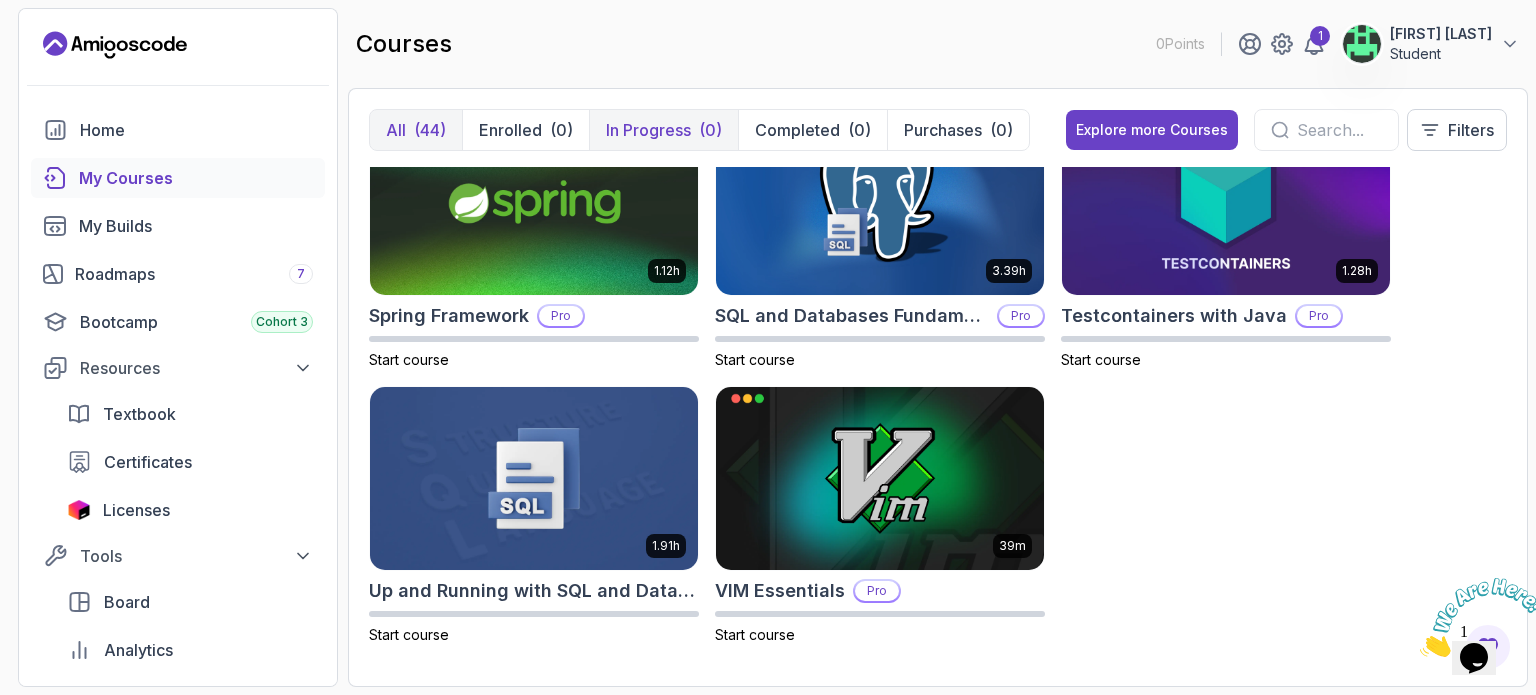 click on "(0)" at bounding box center (710, 130) 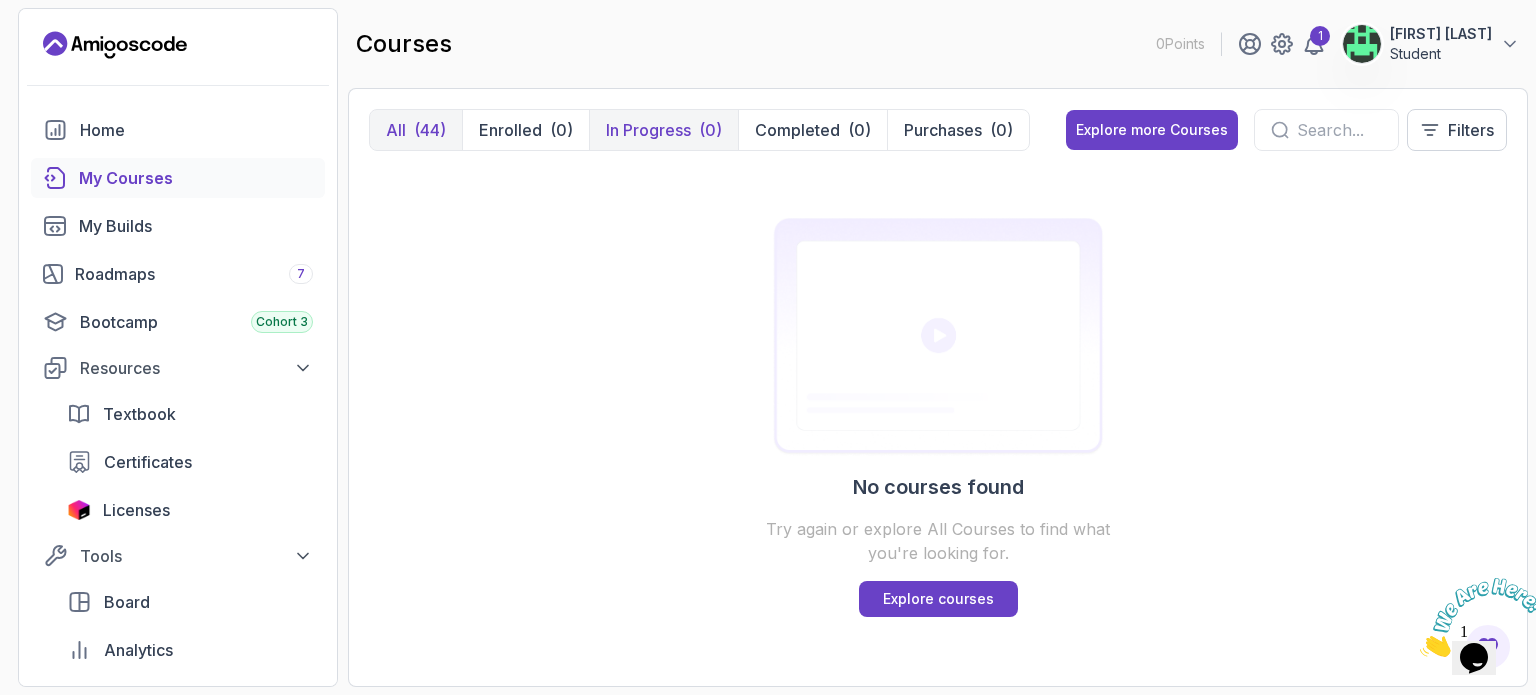 click on "(44)" at bounding box center [430, 130] 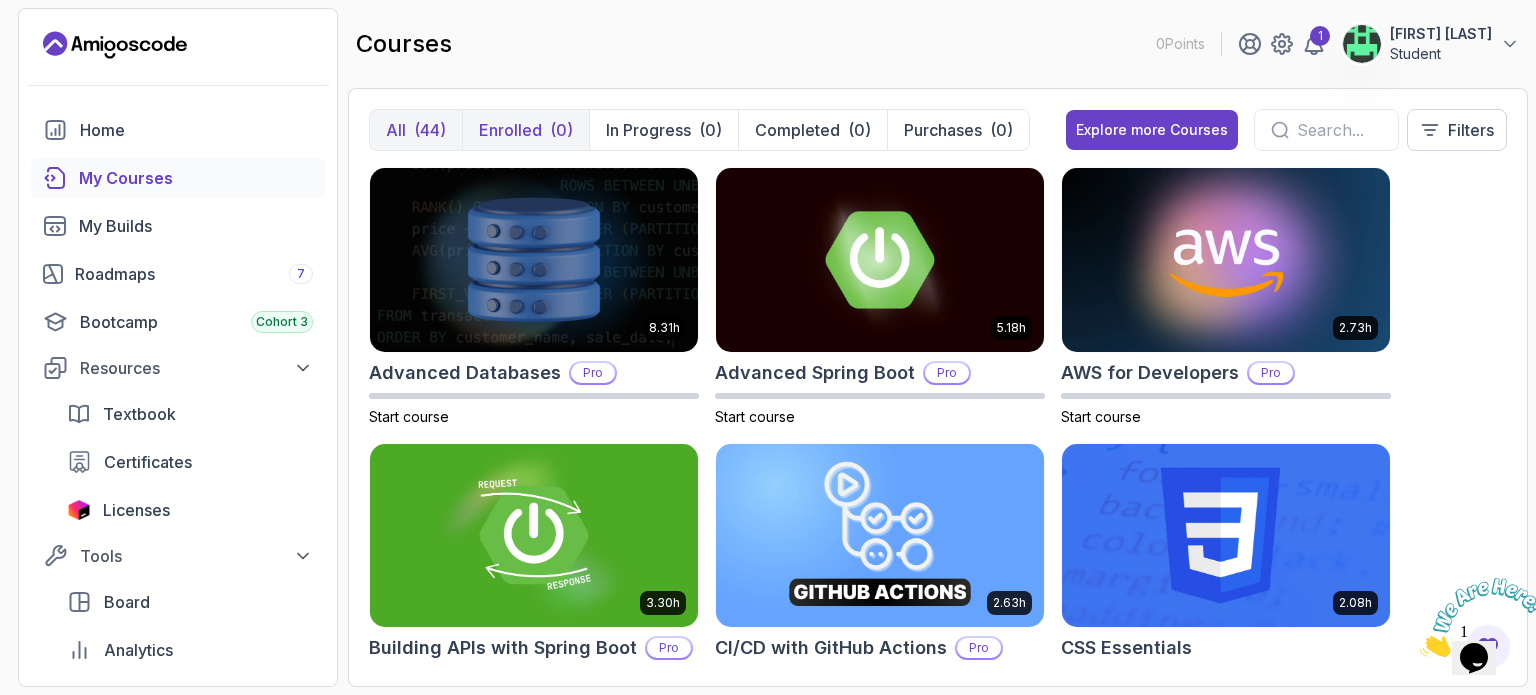 click on "(0)" at bounding box center (561, 130) 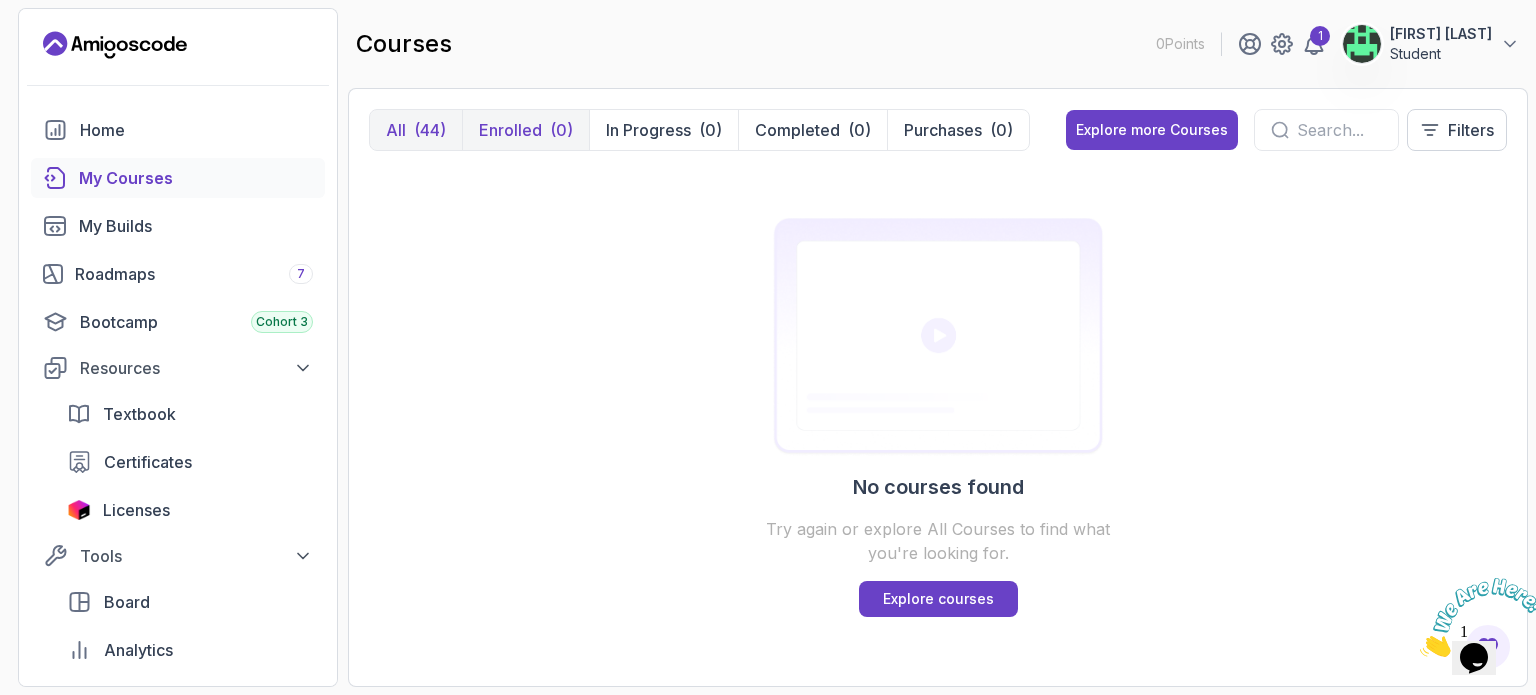 click on "All" at bounding box center (396, 130) 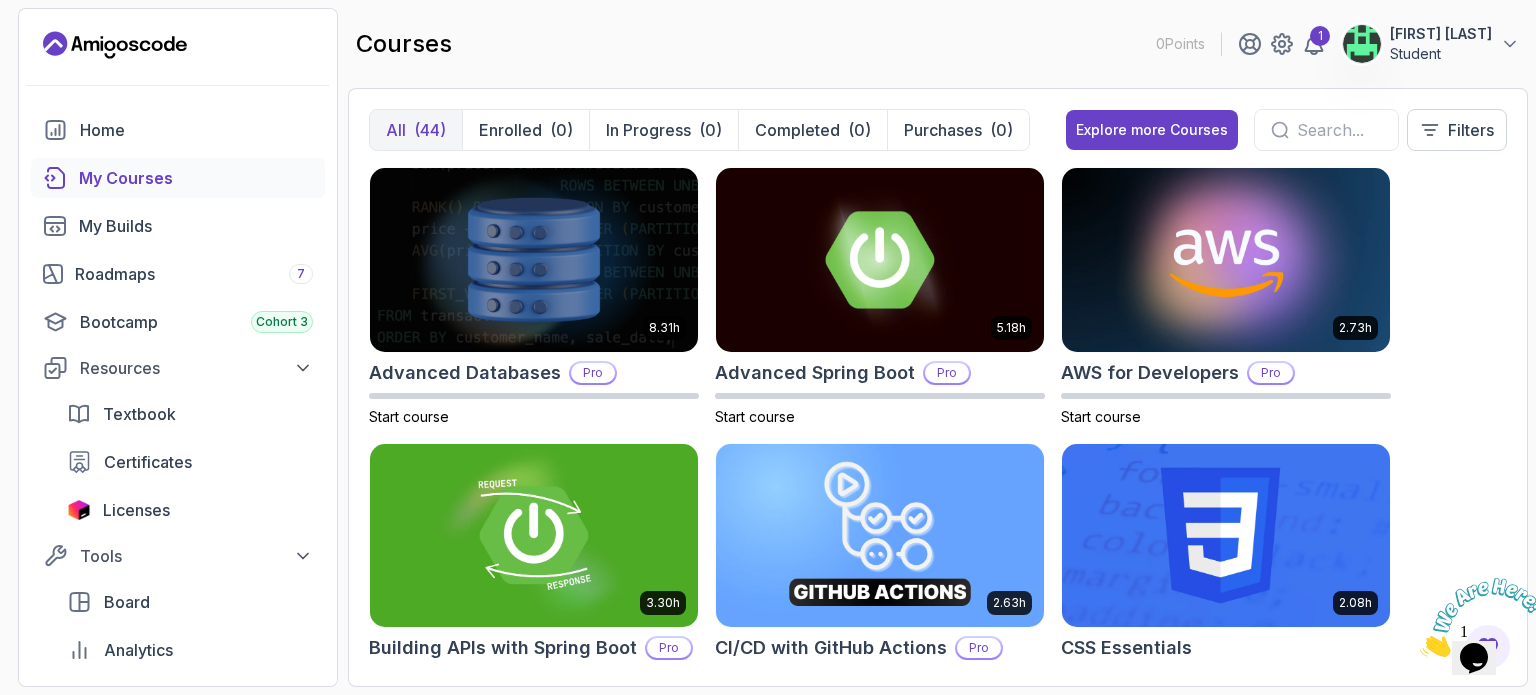 click on "8.31h Advanced Databases Pro Start course 5.18h Advanced Spring Boot Pro Start course 2.73h AWS for Developers Pro Start course 3.30h Building APIs with Spring Boot Pro Start course 2.63h CI/CD with GitHub Actions Pro Start course 2.08h CSS Essentials Start course 1.70h Database Design & Implementation Pro Start course 1.45h Docker for Java Developers Pro Start course 4.64h Docker For Professionals Pro Start course 10.13h Git for Professionals Pro Start course 2.55h Git & GitHub Fundamentals Start course 2.10h GitHub Toolkit Pro Start course 1.84h HTML Essentials Start course 5.57h IntelliJ IDEA Developer Guide Pro Start course 1.72h Java Data Structures Pro Start course 2.41h Java for Beginners Start course 9.18h Java for Developers Pro Start course 1.13h Java Generics Pro Start course 1.67h Java Integration Testing Pro Start course 2.82h Java Object Oriented Programming Pro Start course 26m Java Streams Essentials Start course 2.08h Java Streams Pro Start course 1.42h Stripe Checkout Pro Start course 38m" at bounding box center (938, 416) 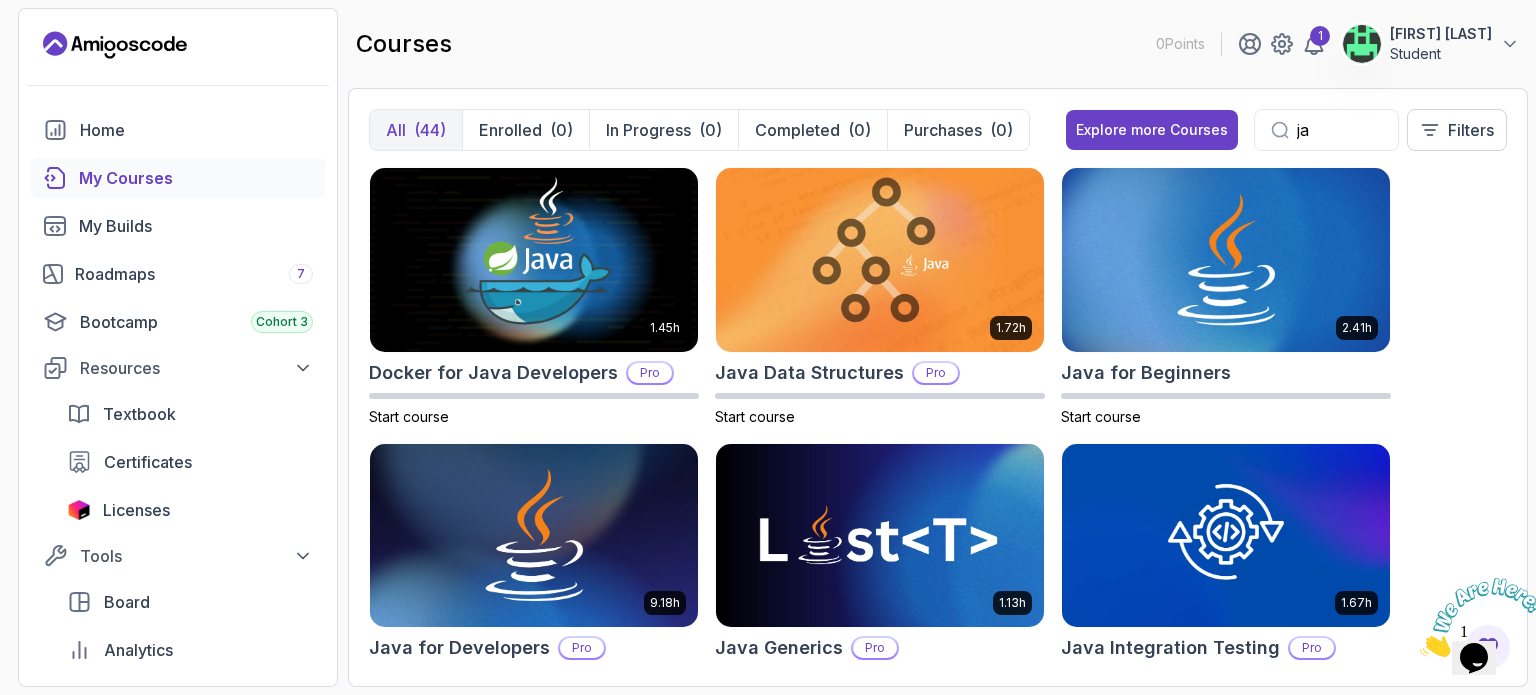 type on "j" 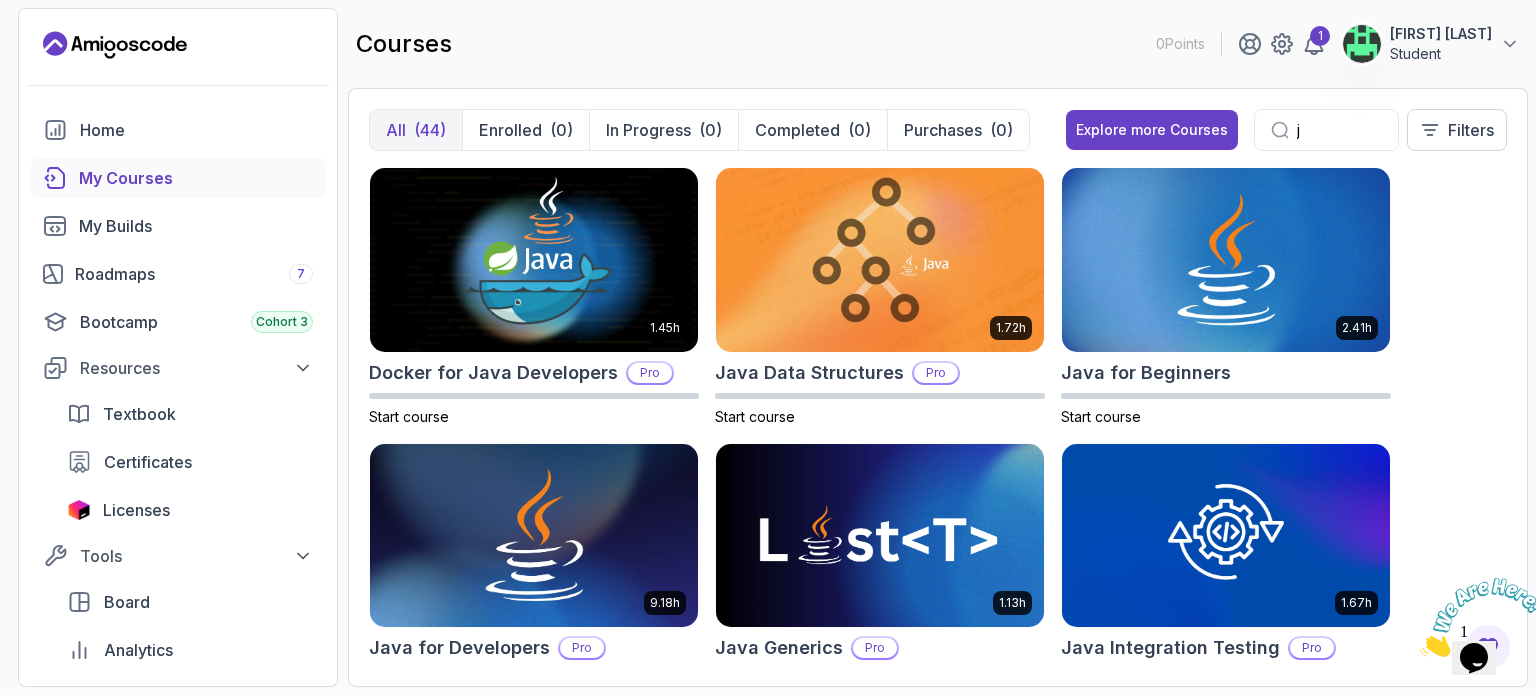 type 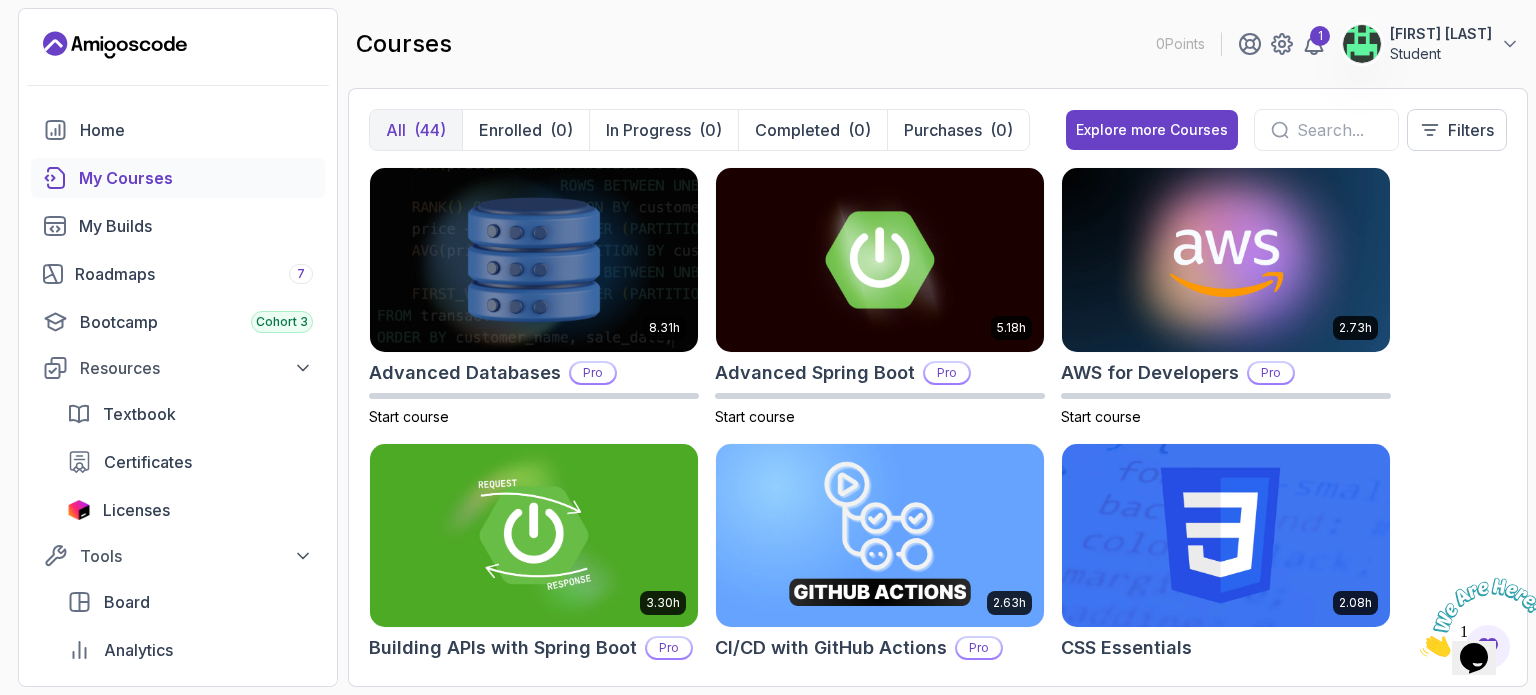 click on "Home My Courses My Builds Roadmaps 7 Bootcamp Cohort 3 Resources Textbook Certificates Licenses Tools Board Analytics Feedback & Features Try Pro with a 5 day free trial Go deeper and learn job-ready skills. Practice with real-world projects, take assessments, and earn certificates. Try for free" at bounding box center (178, 438) 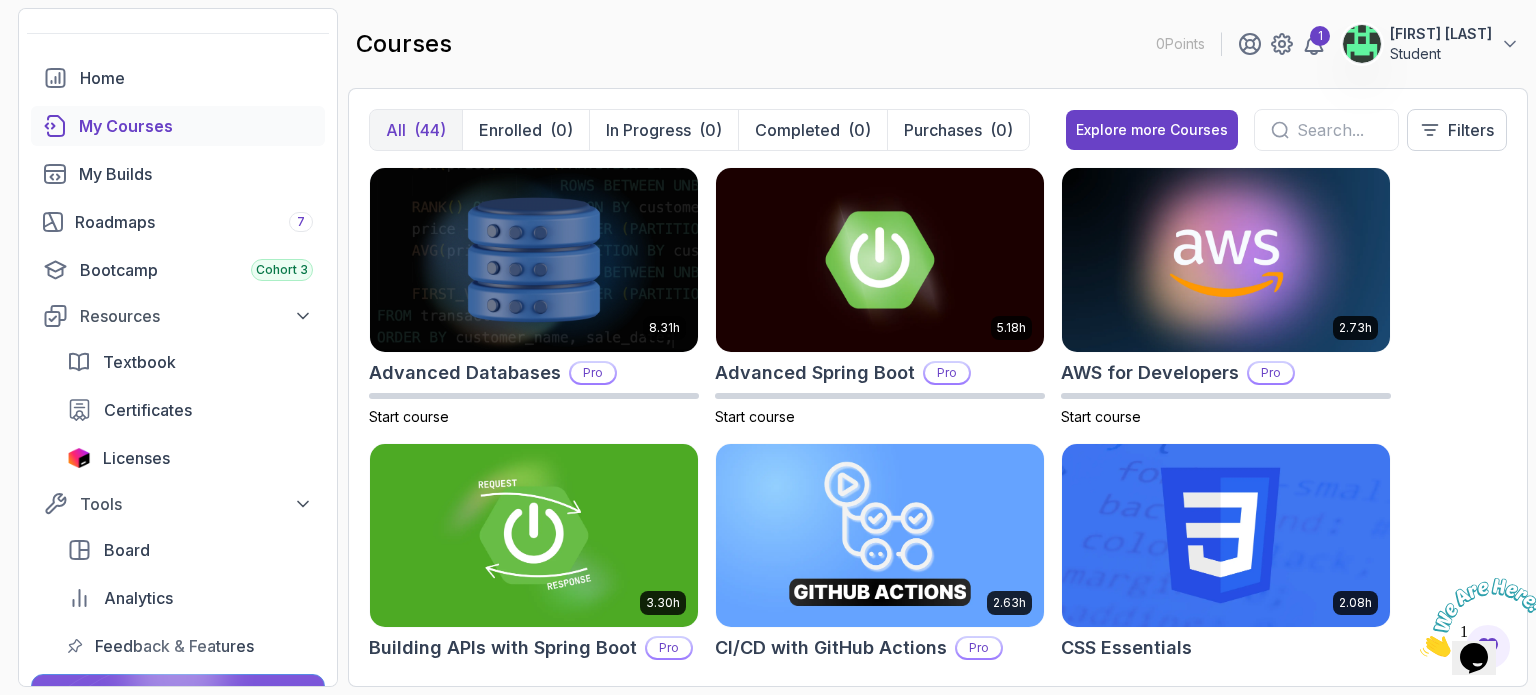 scroll, scrollTop: 0, scrollLeft: 0, axis: both 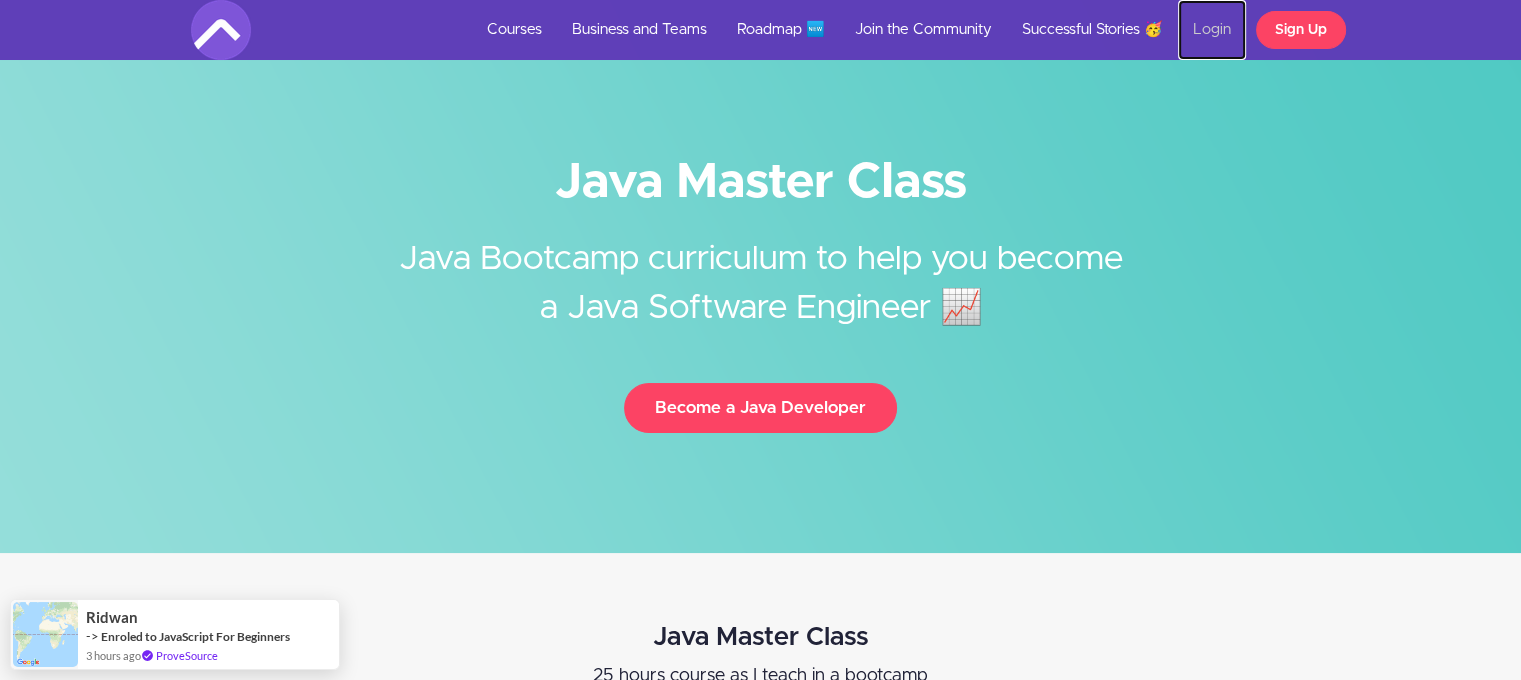 click on "Login" at bounding box center [1212, 30] 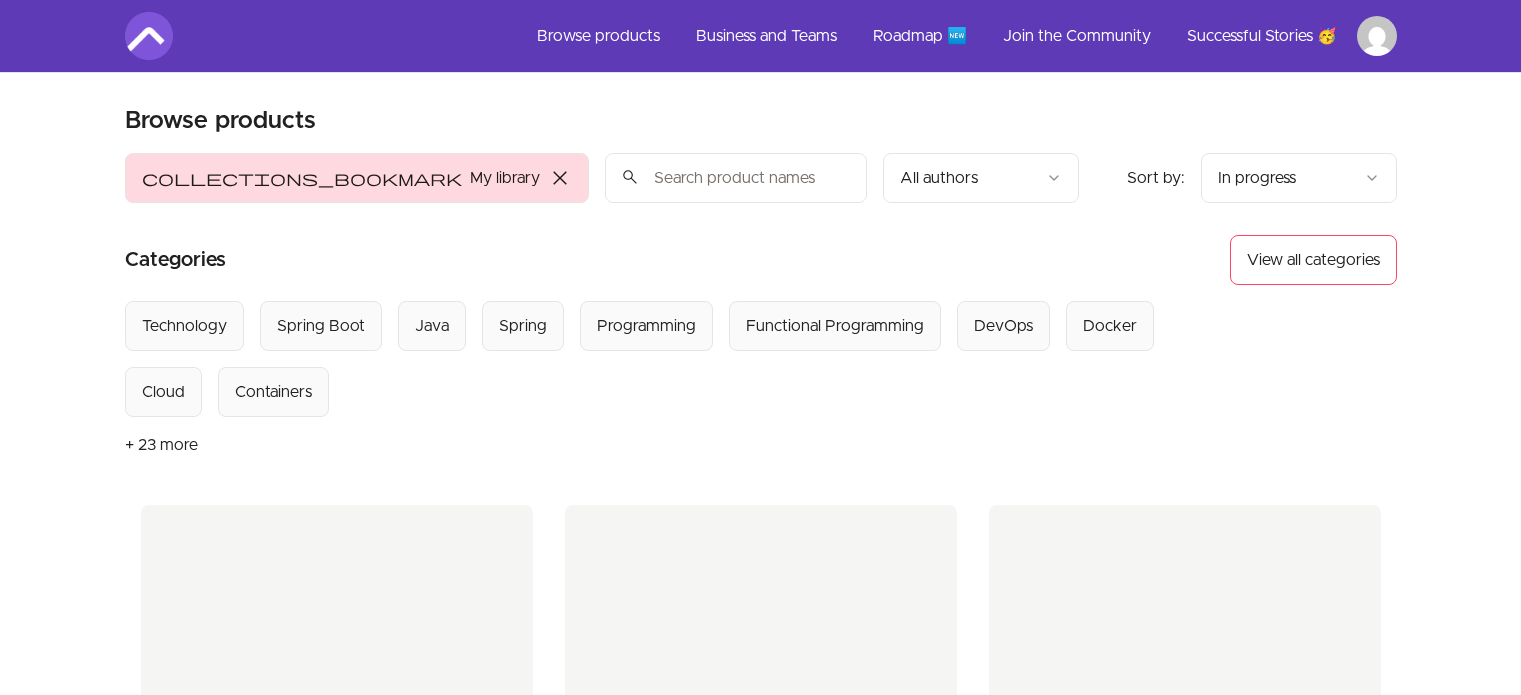 scroll, scrollTop: 0, scrollLeft: 0, axis: both 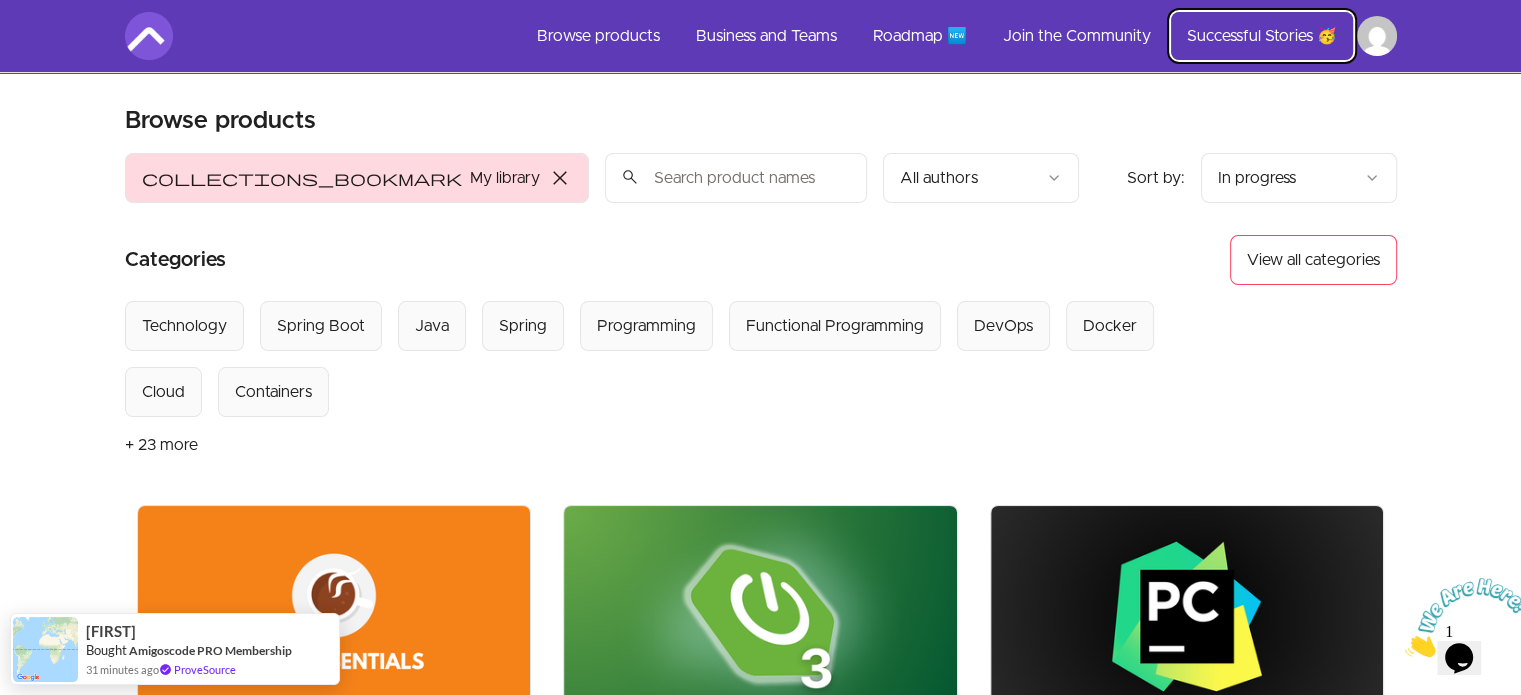 click on "Successful Stories 🥳" at bounding box center (1262, 36) 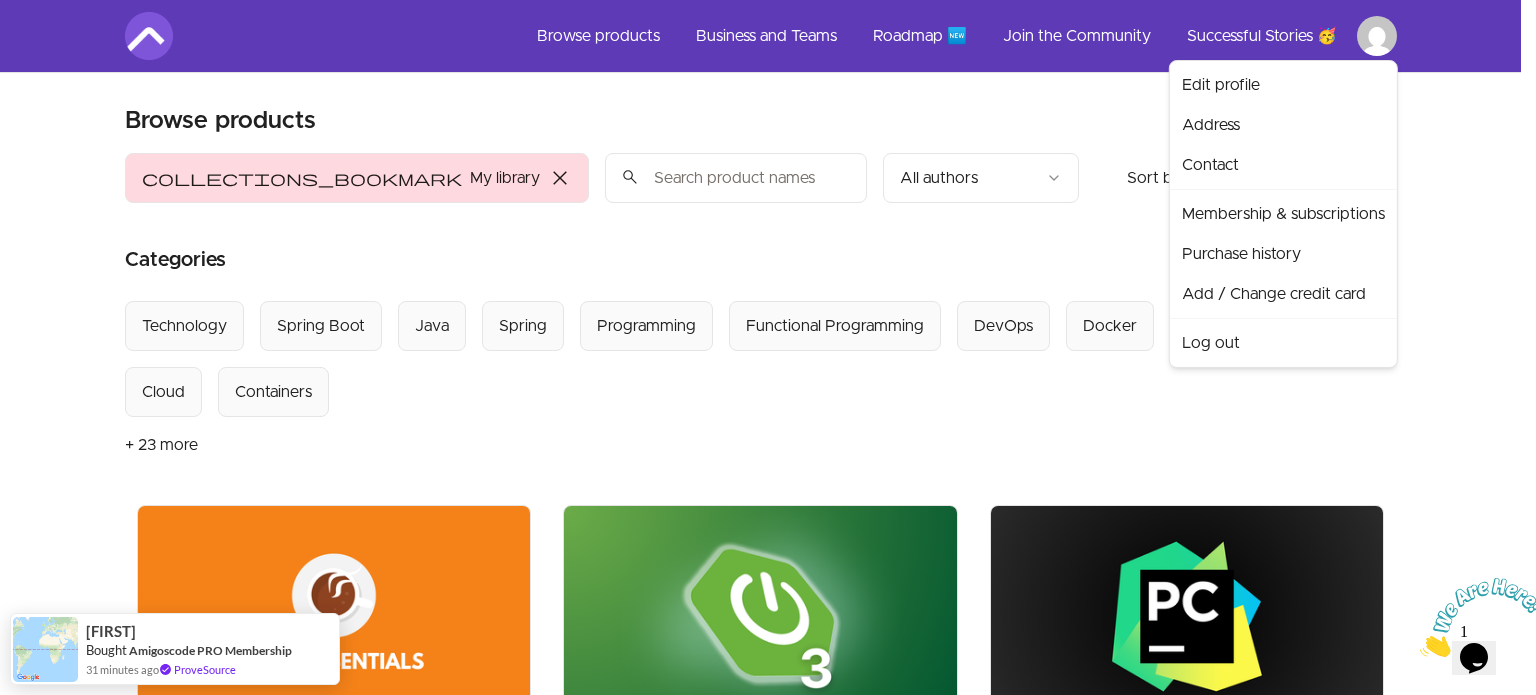 click on "Skip to main content Main menu Includes navigation links and user settings Browse products Business and Teams Roadmap 🆕  Join the Community Successful Stories 🥳 More   Browse products Product filters: collections_bookmark My library close Sort by: import_export In progress search All authors Sort by: import_export In progress Categories View all categories Select from all categories: Technology Spring Boot Java Spring Programming Functional Programming DevOps Docker Cloud Containers + 23 more Java Essentials Course • By Mama Samba Braima Nelson Next lesson: Abstraction 51 % View content Spring Boot For Beginners Course • By Mama Samba Braima Nelson Next lesson: 1 - Intro 28 % View content PyCharm Course bundle • By Mama Samba Braima Nelson Next lesson: Installing Python 10 % View content Terminal, Bash & VIM Essentials Course • By Mama Samba Braima Nelson Next lesson: Installing ITERM 9 % View content Getting Started with Python Course • By Mama Samba Braima Nelson 6 % View content Course •" at bounding box center [768, 1409] 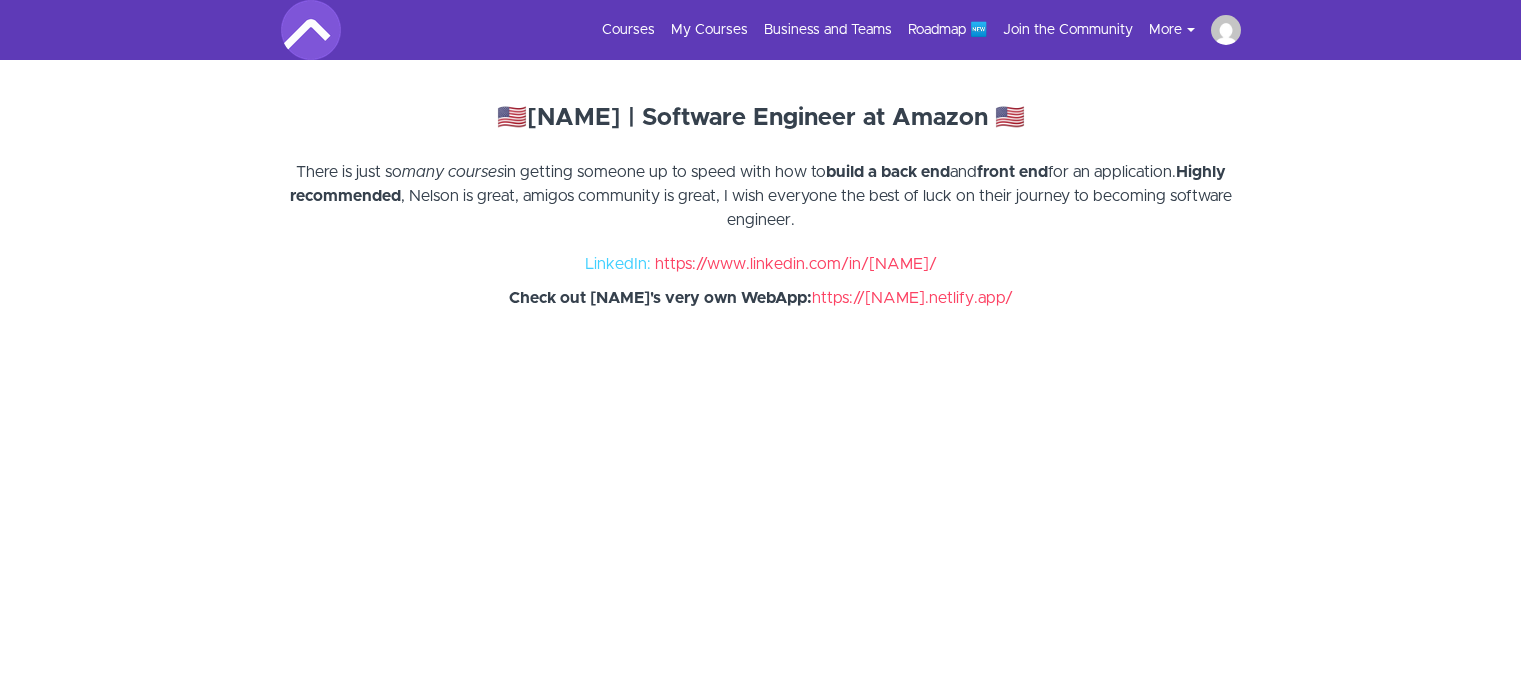 scroll, scrollTop: 0, scrollLeft: 0, axis: both 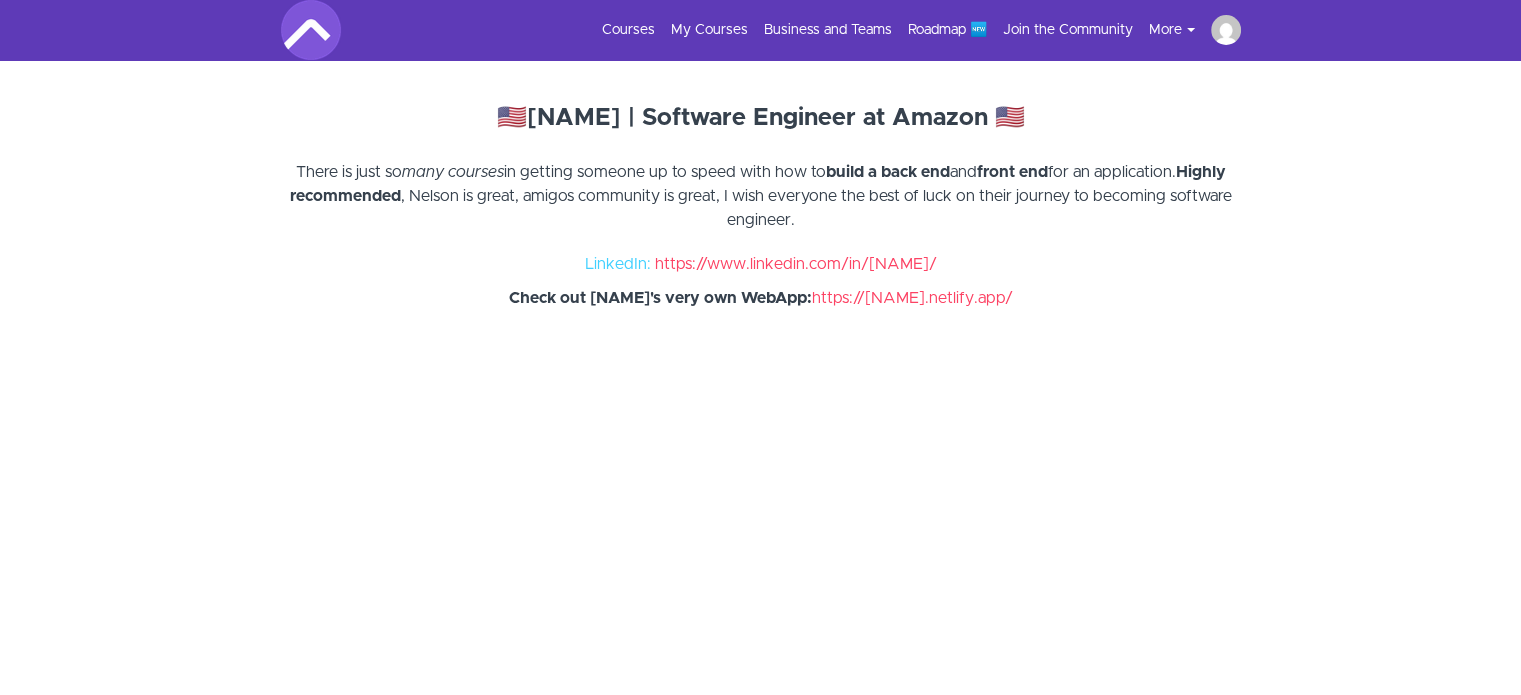 click on "Rachel Kaur" at bounding box center (1234, 30) 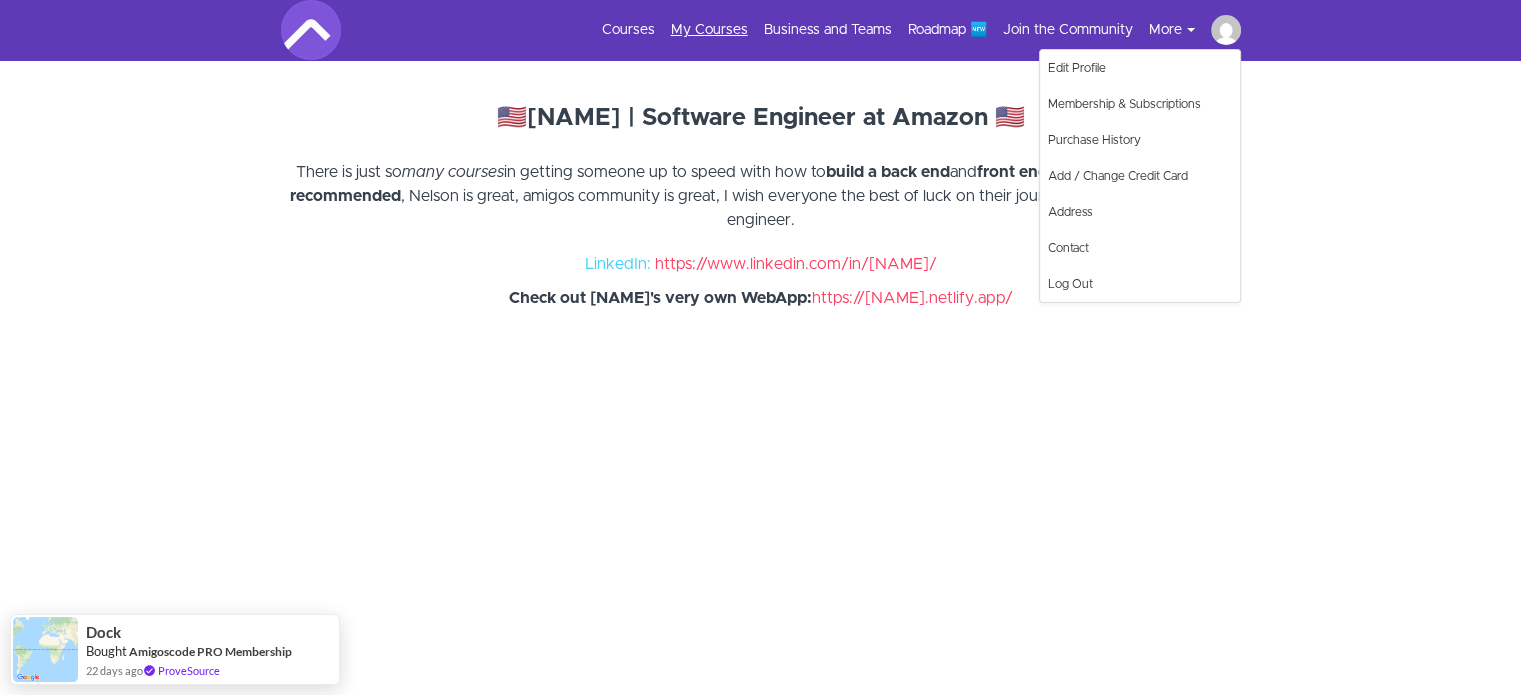 click on "My Courses" at bounding box center (709, 30) 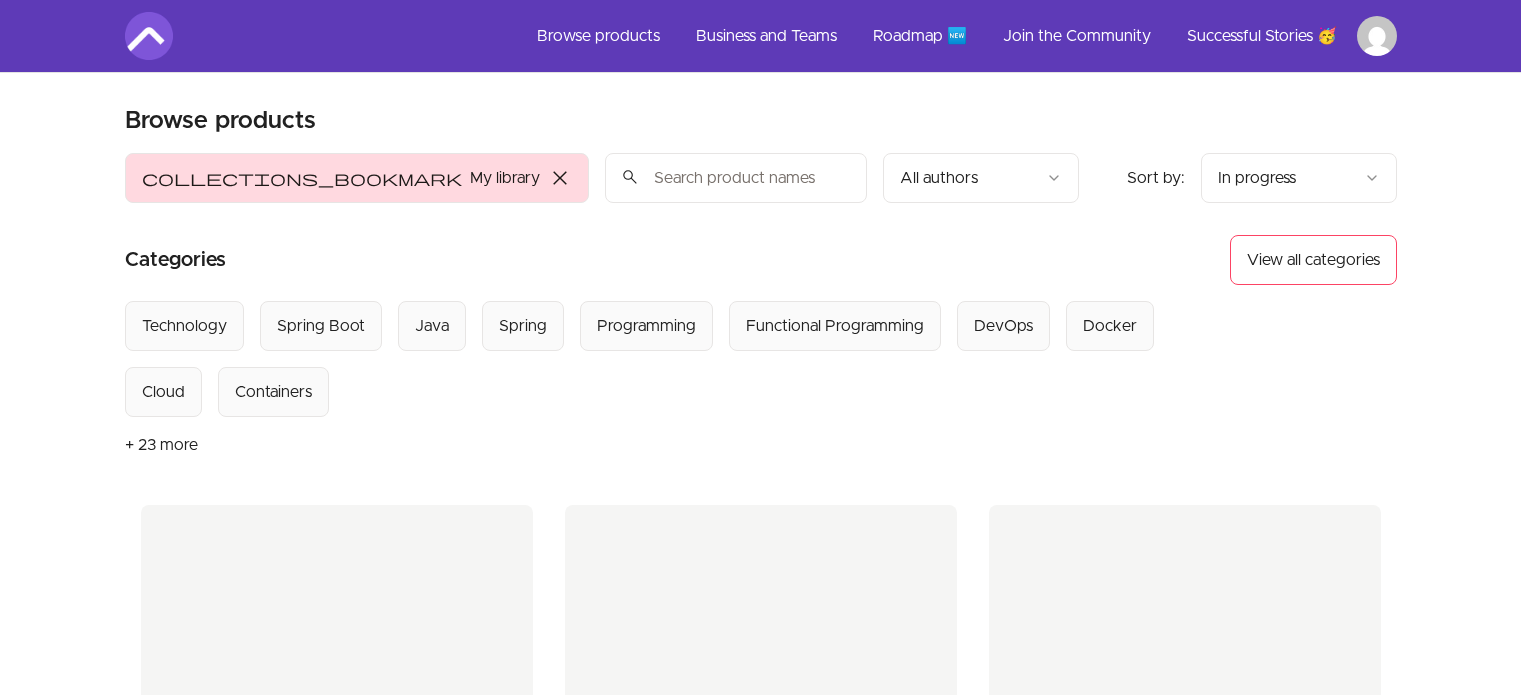 scroll, scrollTop: 0, scrollLeft: 0, axis: both 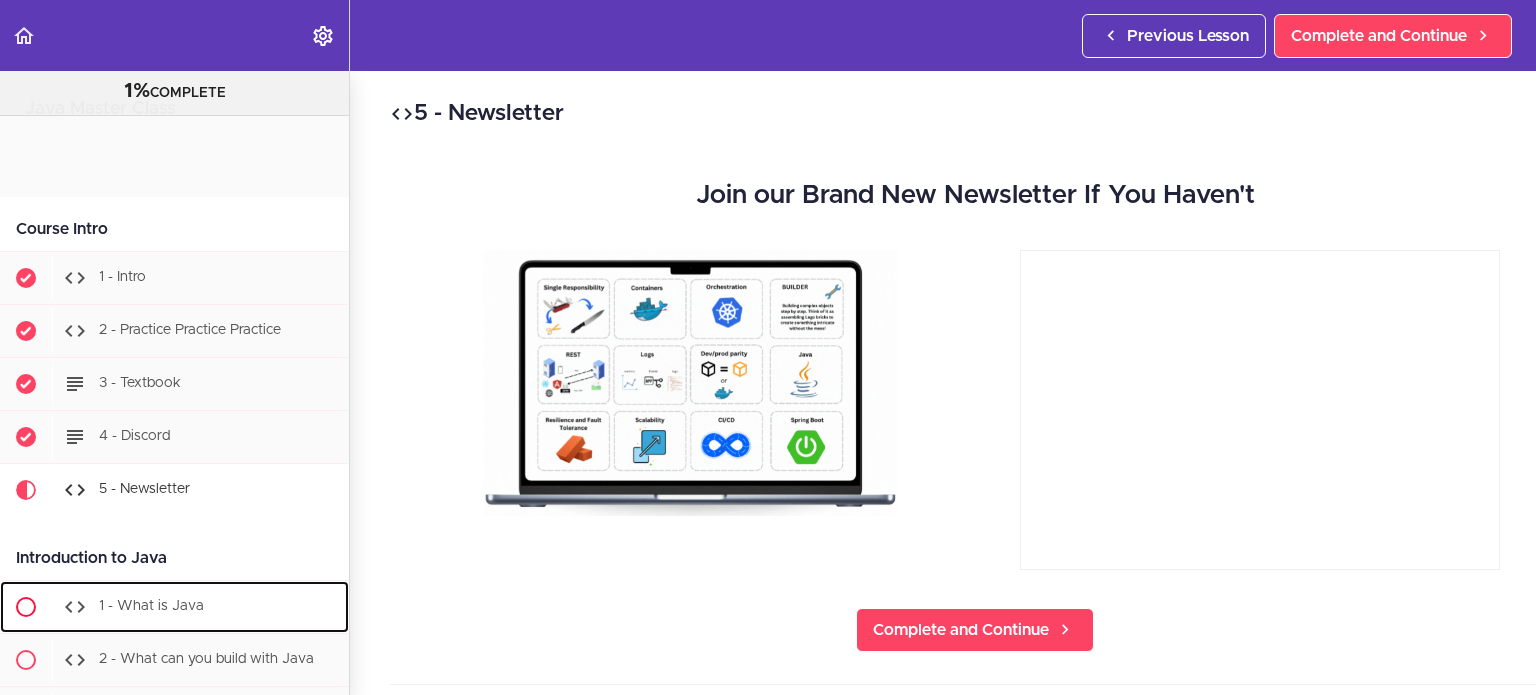 click on "1 - What is Java" at bounding box center [151, 606] 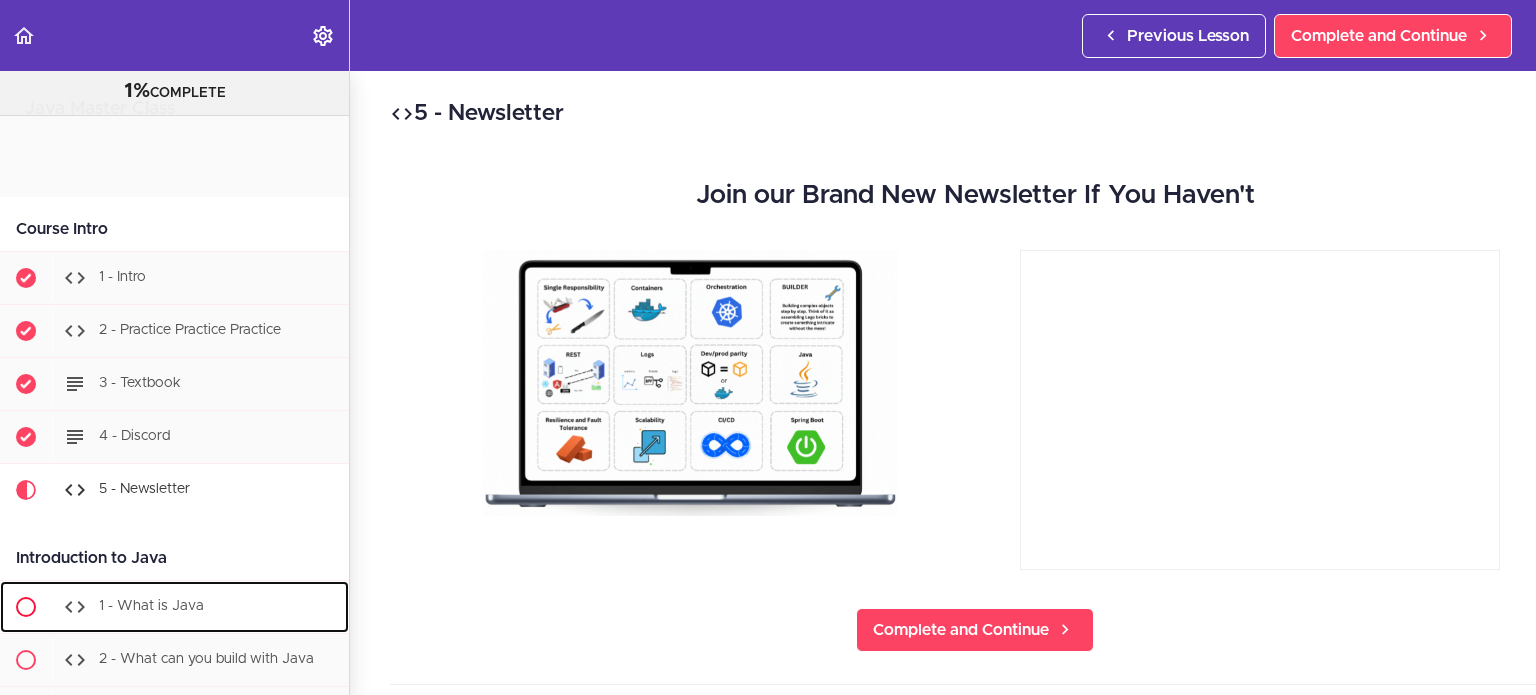 scroll, scrollTop: 343, scrollLeft: 0, axis: vertical 